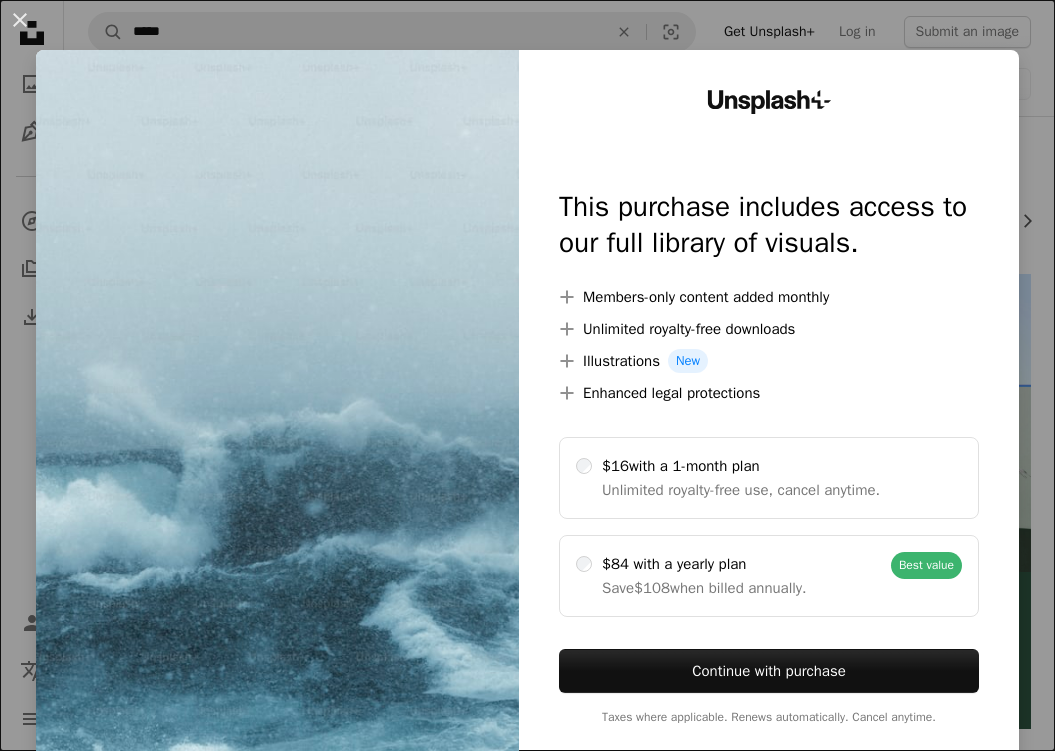 scroll, scrollTop: 0, scrollLeft: 0, axis: both 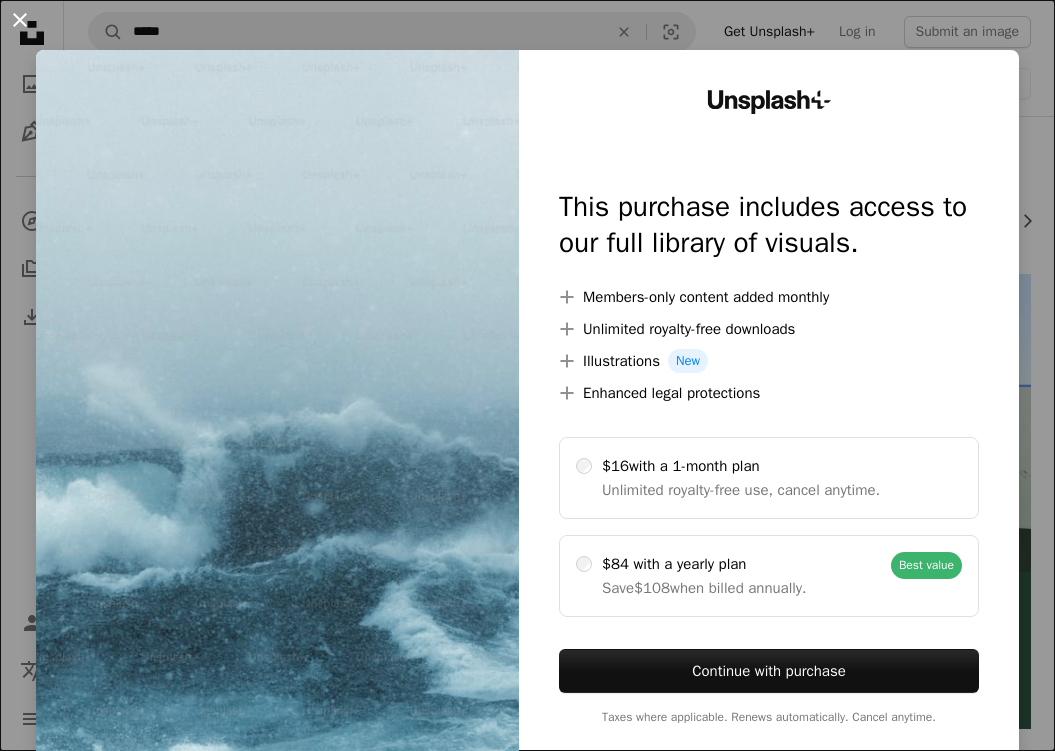 click on "An X shape" at bounding box center [20, 20] 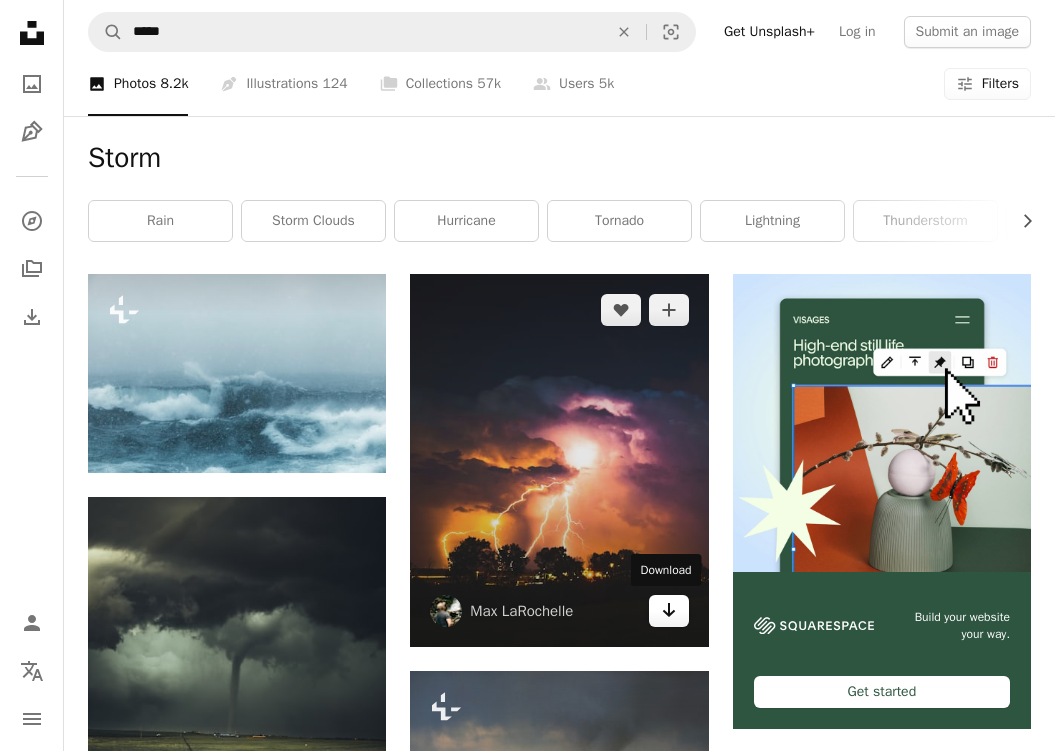 click on "Arrow pointing down" at bounding box center (669, 611) 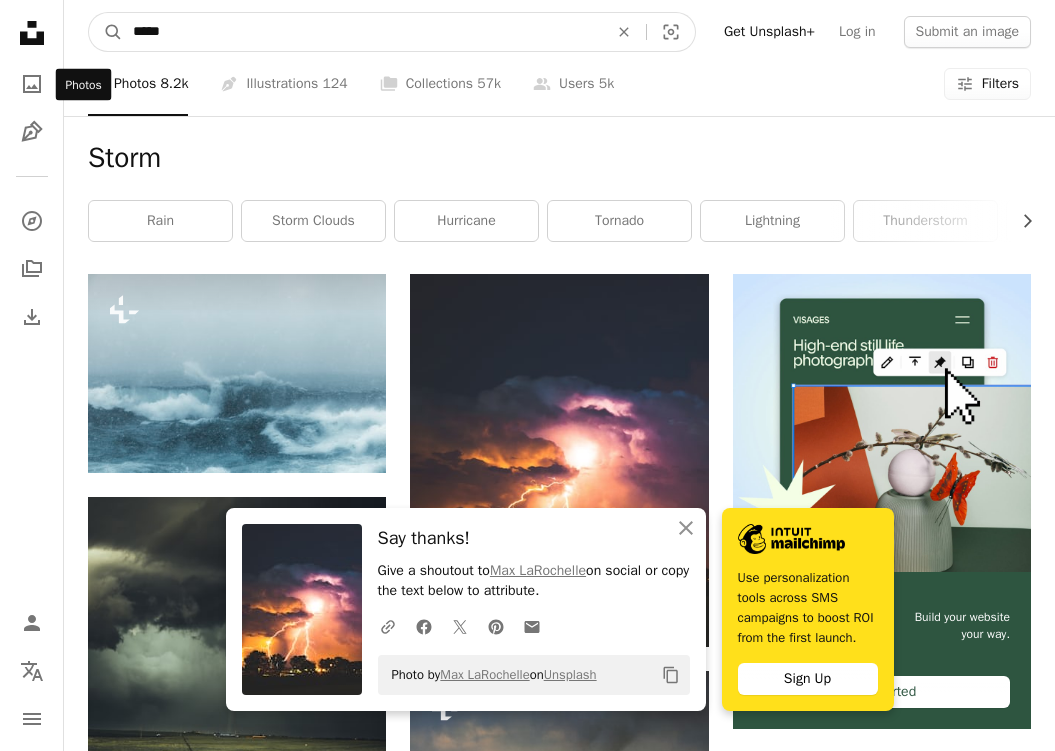 drag, startPoint x: 224, startPoint y: 23, endPoint x: 6, endPoint y: 75, distance: 224.11604 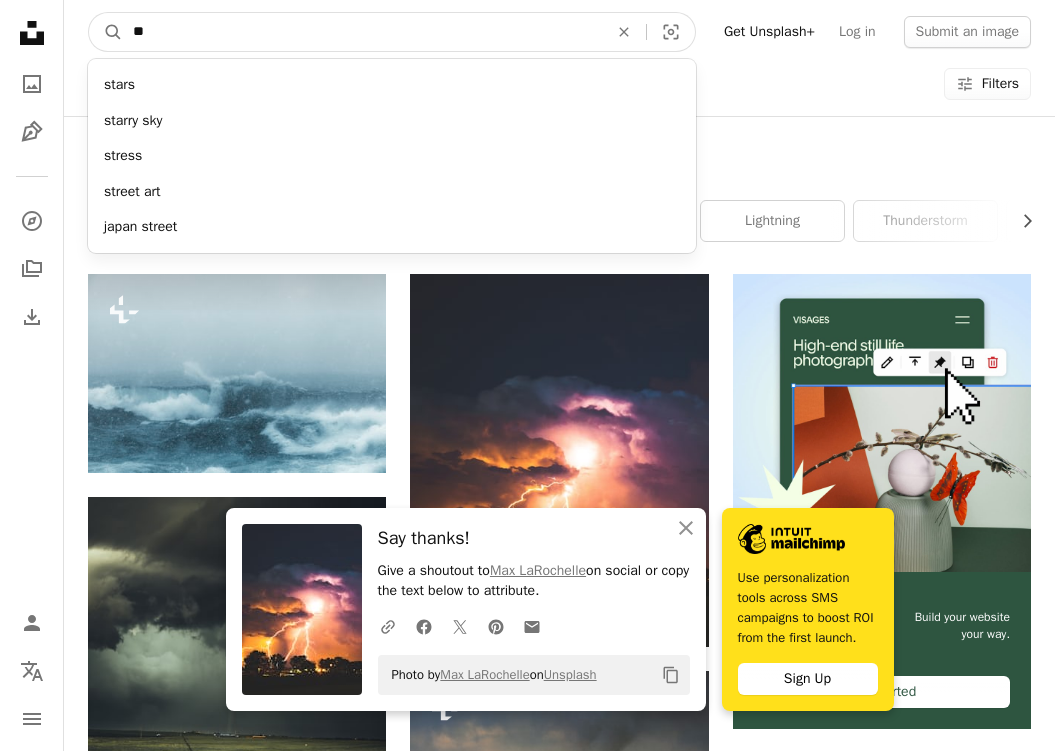 type on "*" 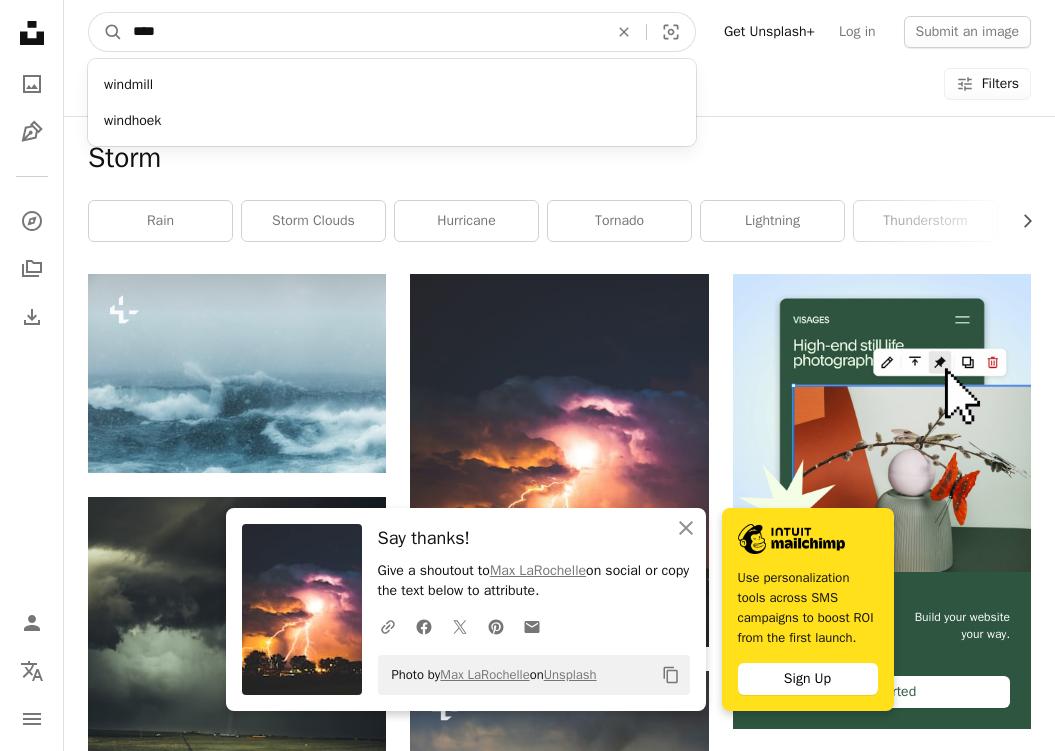 type on "****" 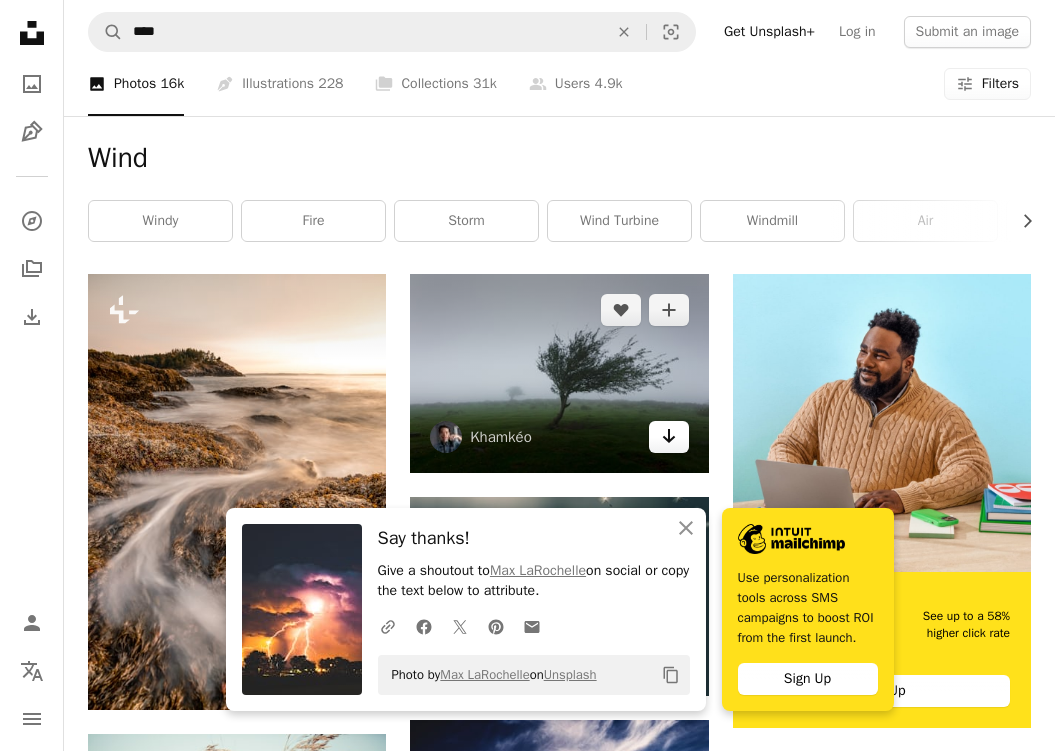 click on "Arrow pointing down" 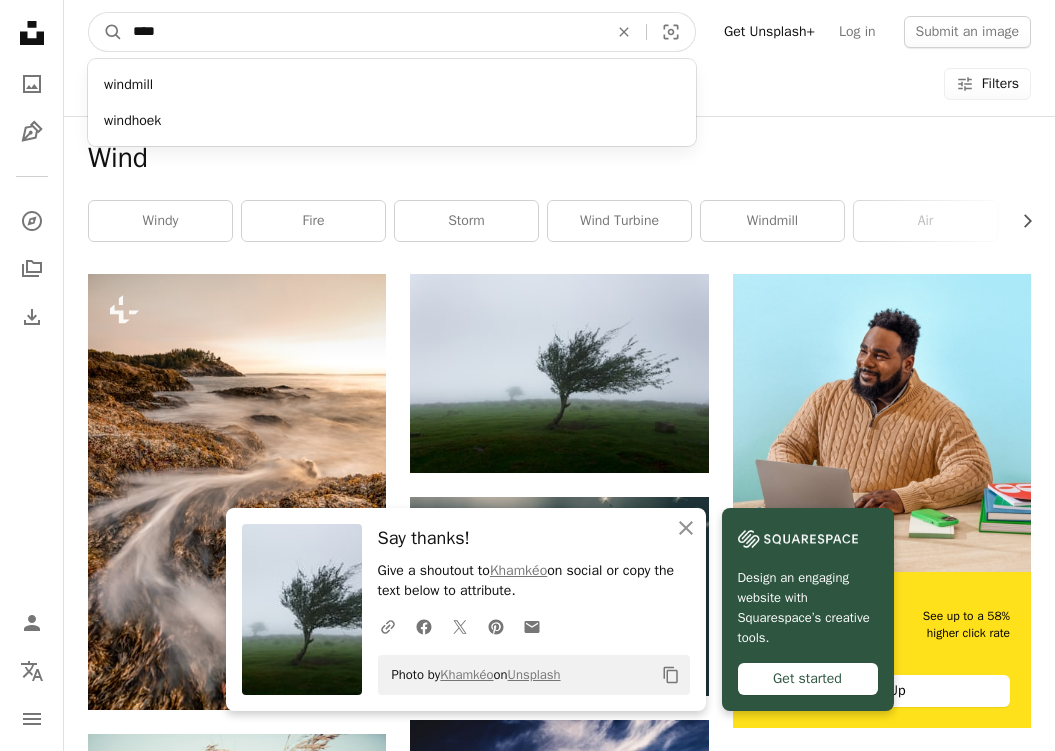 drag, startPoint x: 280, startPoint y: 37, endPoint x: 148, endPoint y: 44, distance: 132.18547 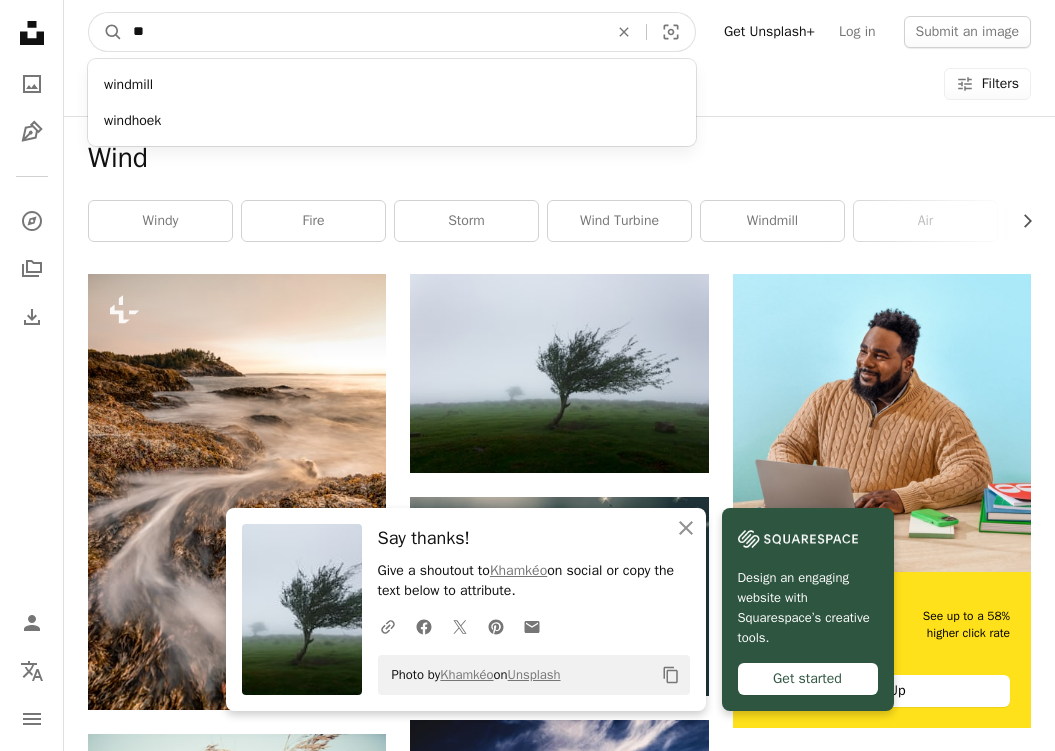 type on "*" 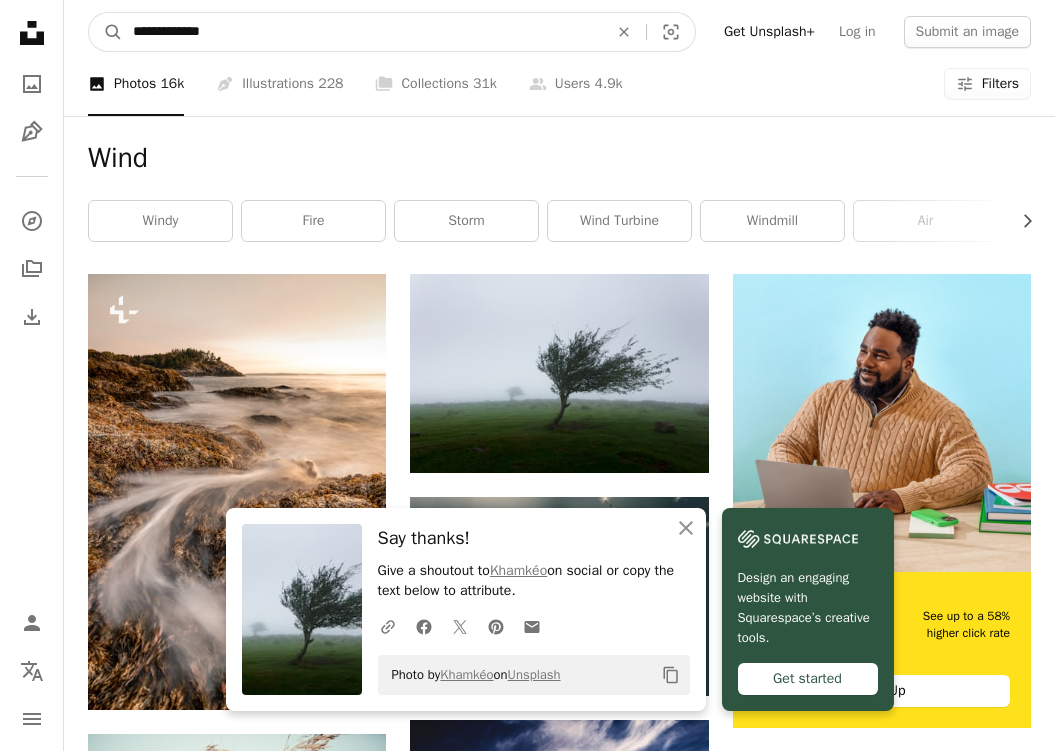 type on "**********" 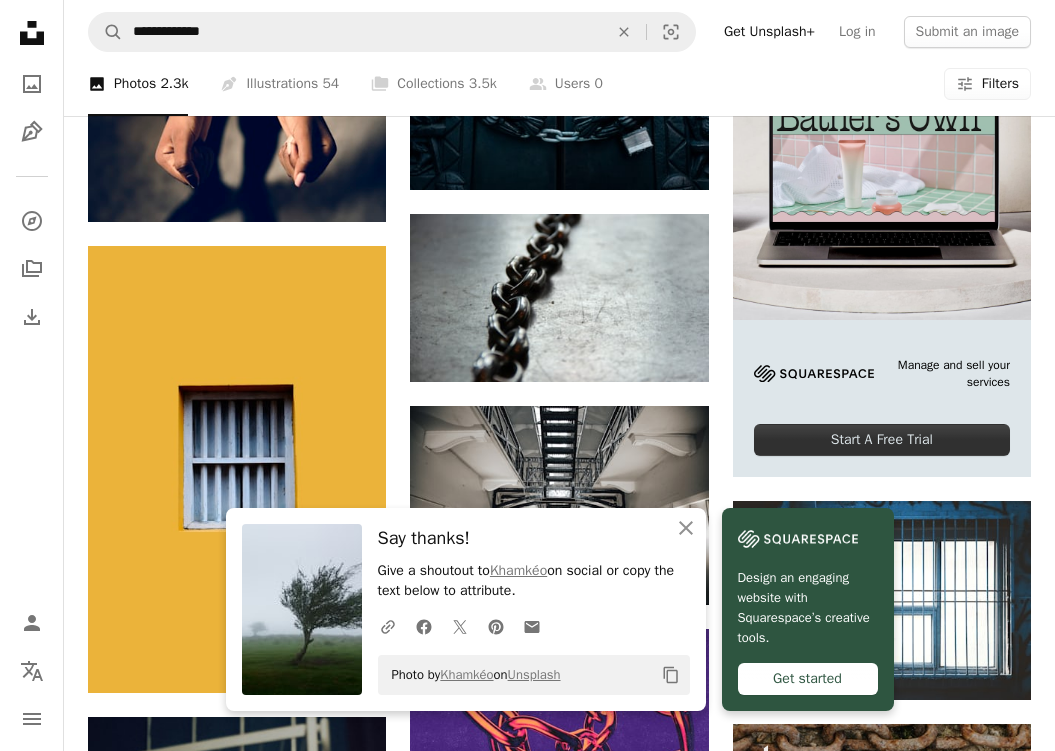 scroll, scrollTop: 330, scrollLeft: 0, axis: vertical 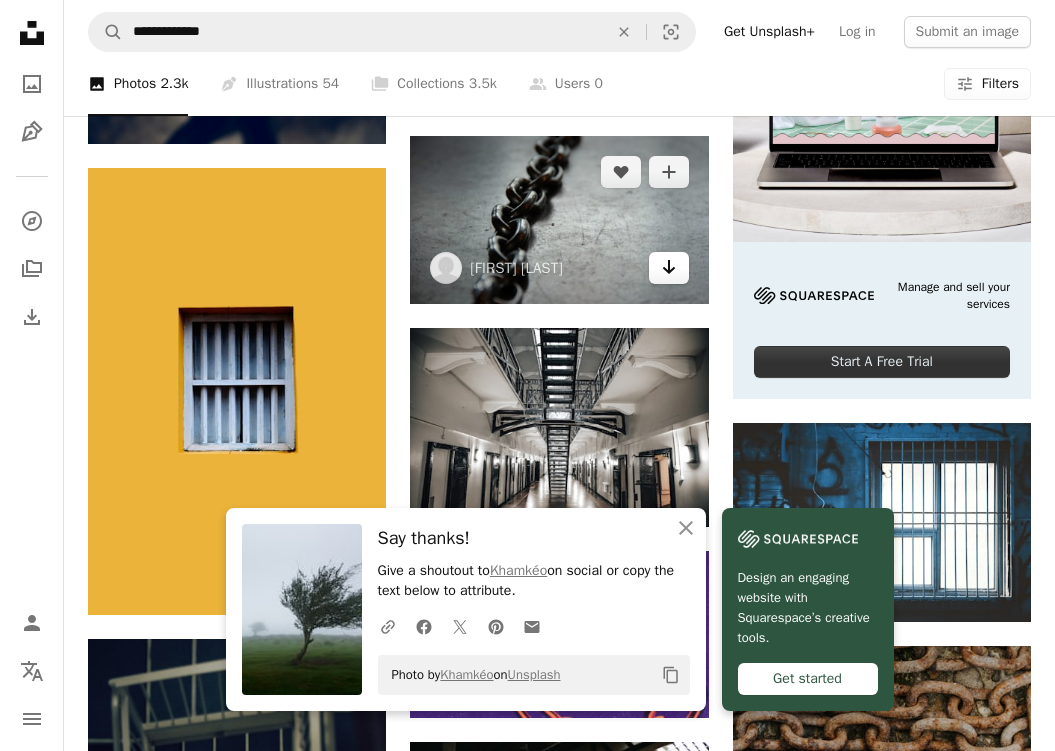 click on "Arrow pointing down" at bounding box center [669, 268] 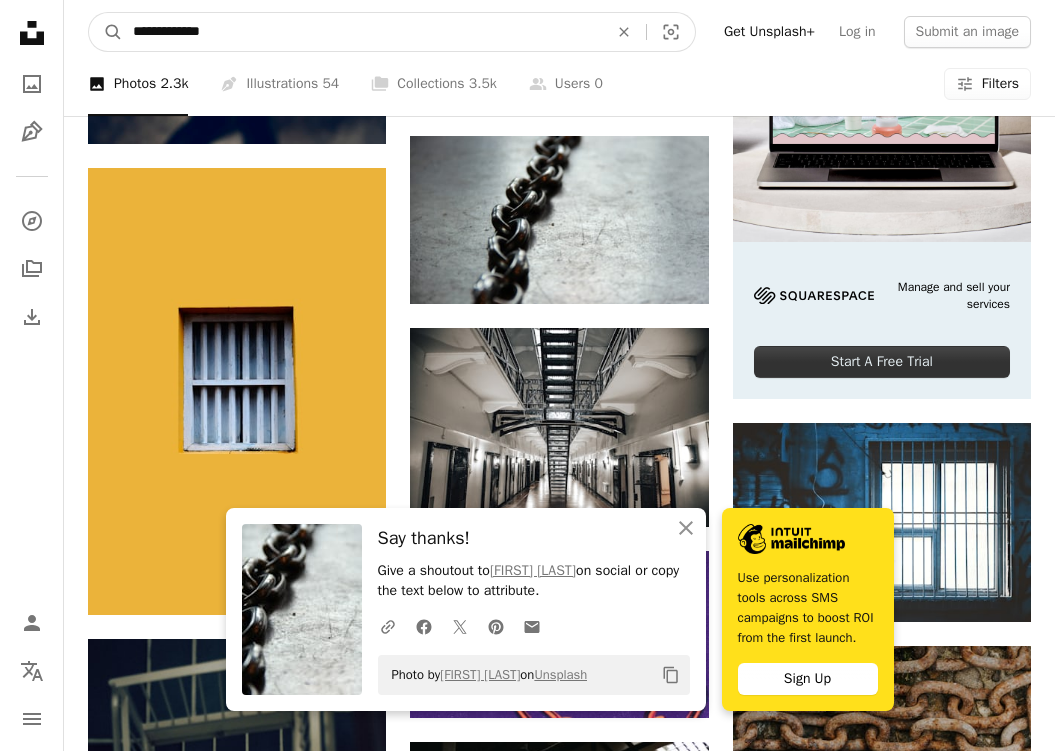 click on "**********" at bounding box center (362, 32) 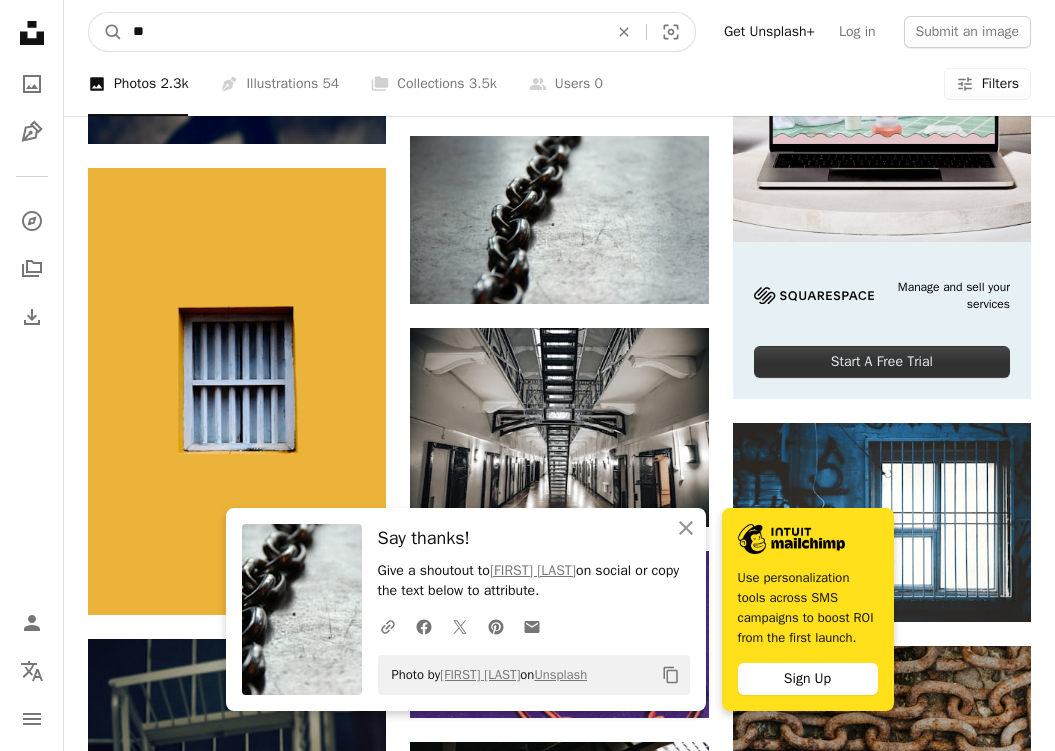 type on "*" 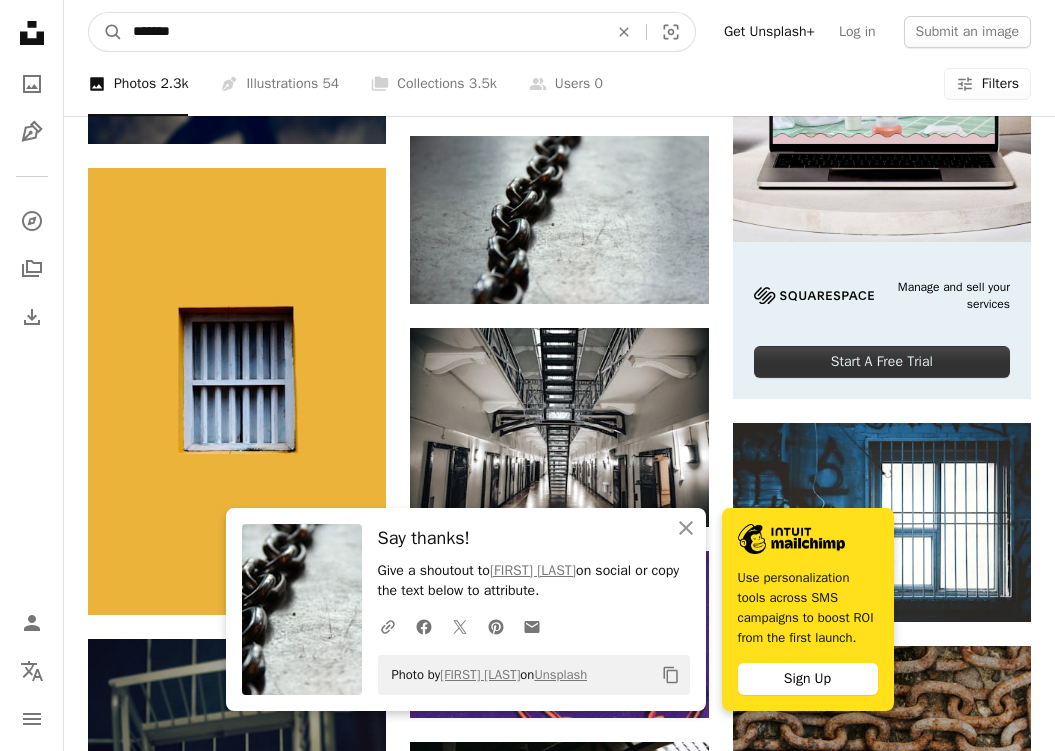 type on "******" 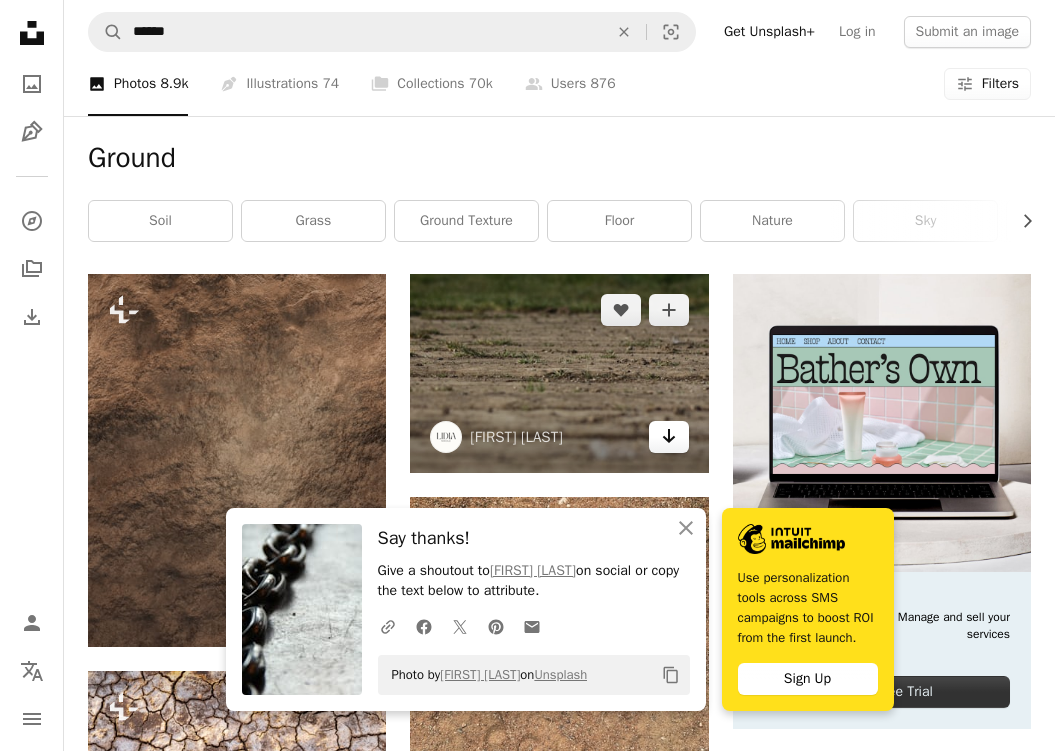 click on "Arrow pointing down" 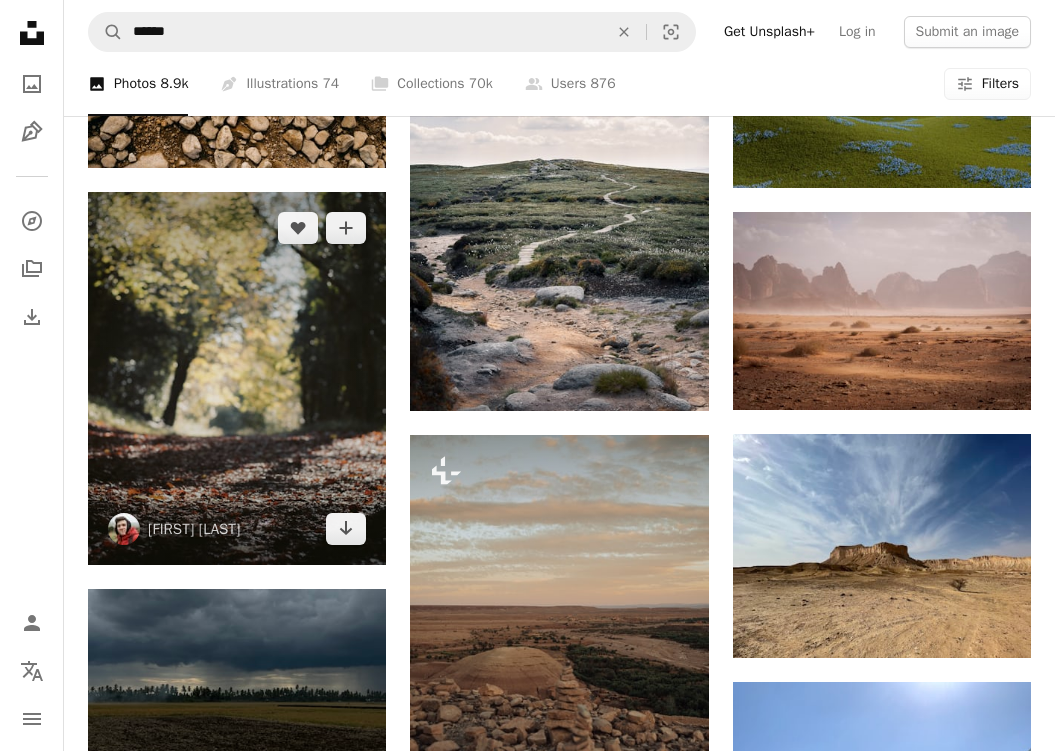scroll, scrollTop: 1371, scrollLeft: 0, axis: vertical 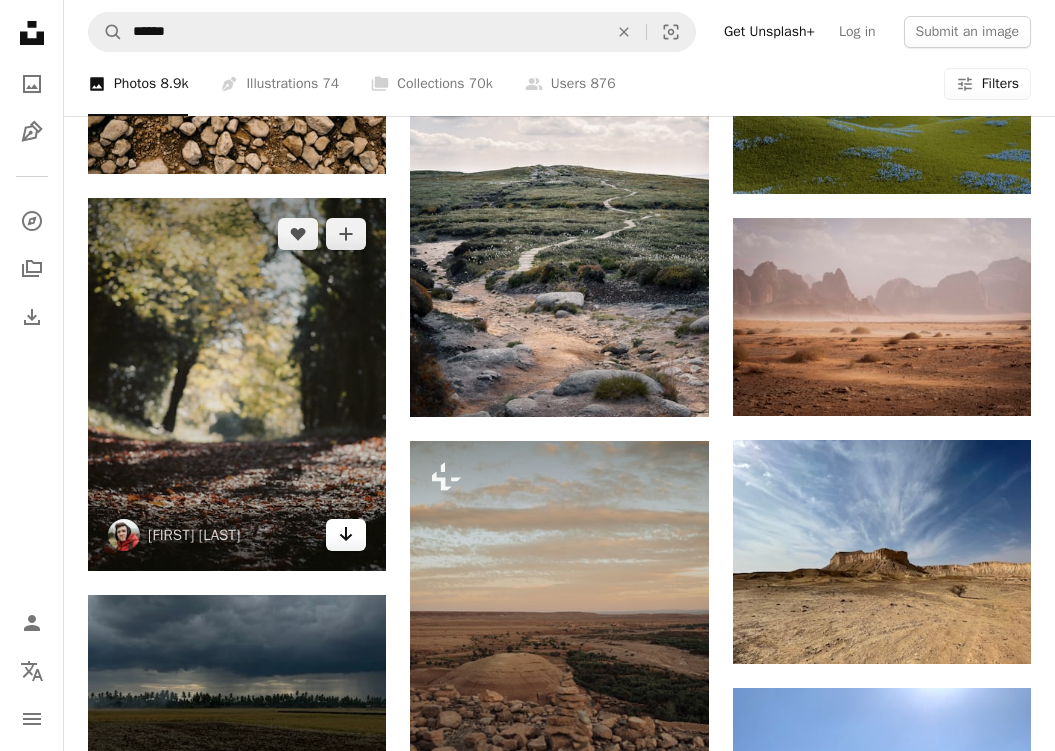 click on "Arrow pointing down" 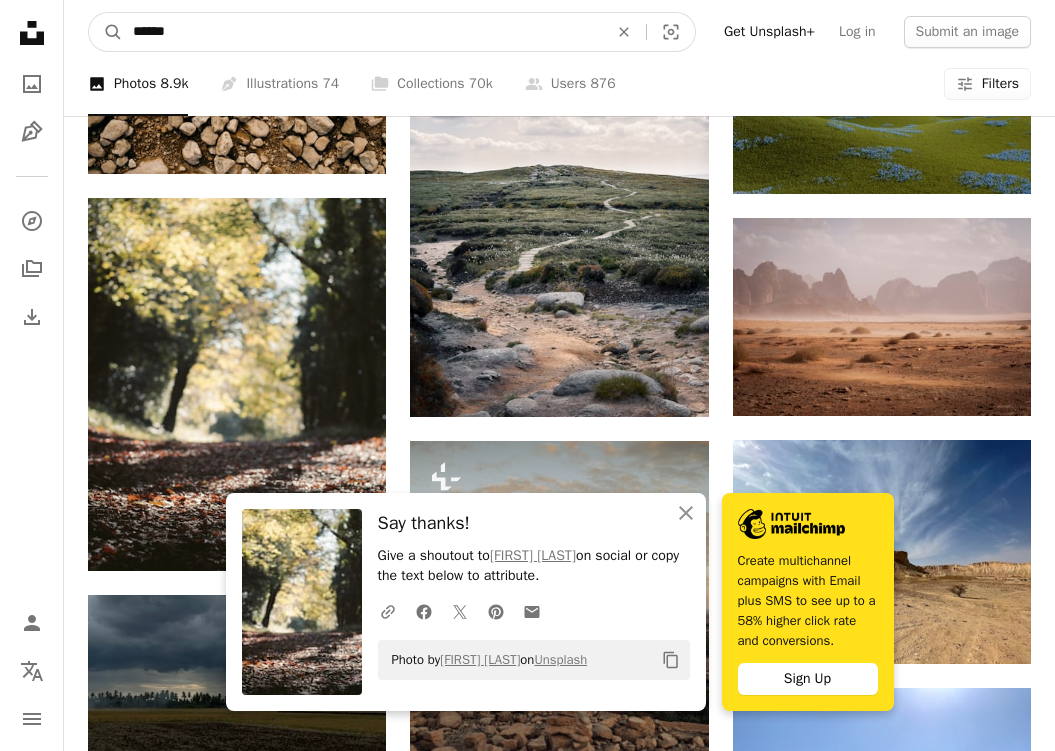 drag, startPoint x: 315, startPoint y: 26, endPoint x: -49, endPoint y: 94, distance: 370.29718 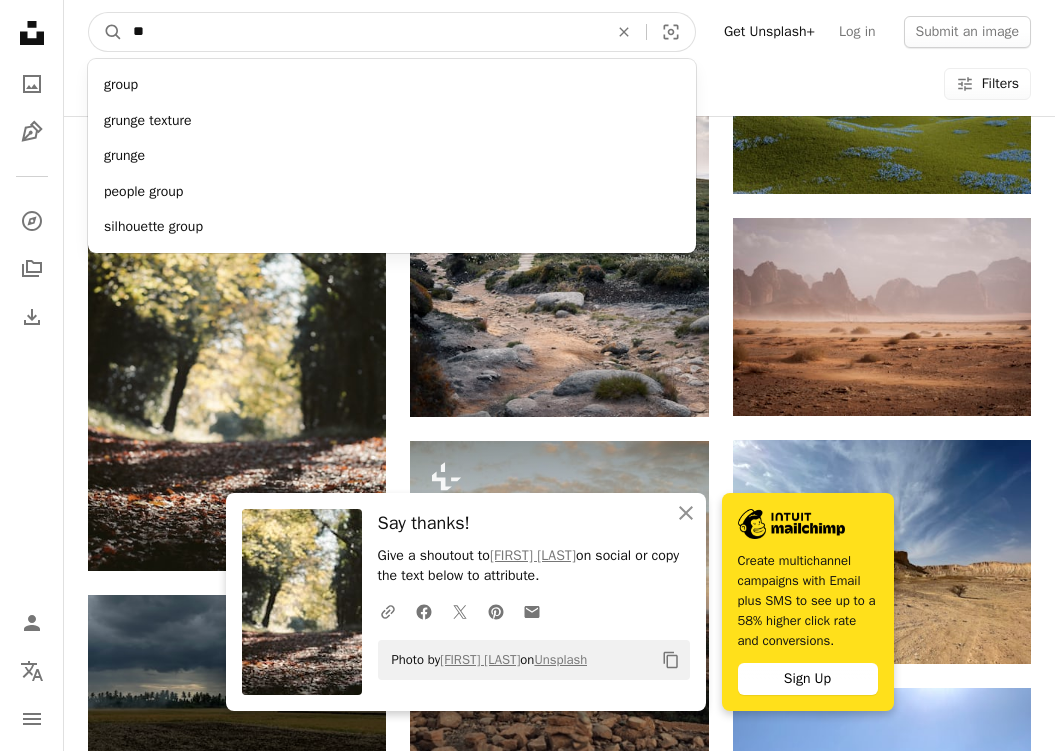 type on "*" 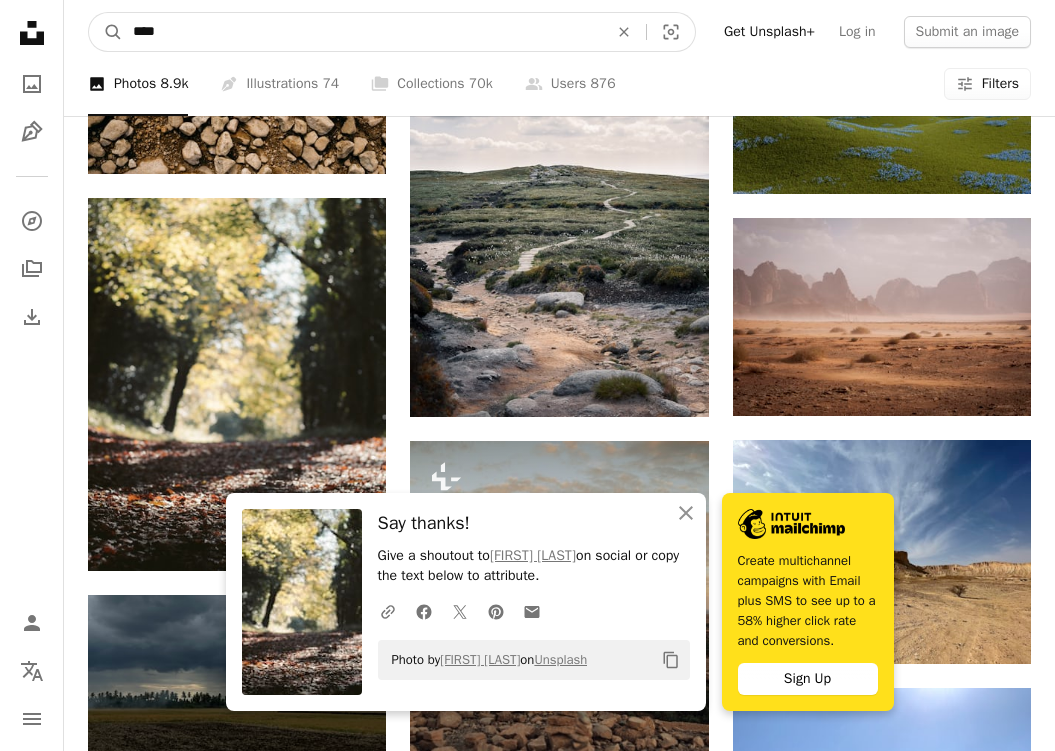 type on "****" 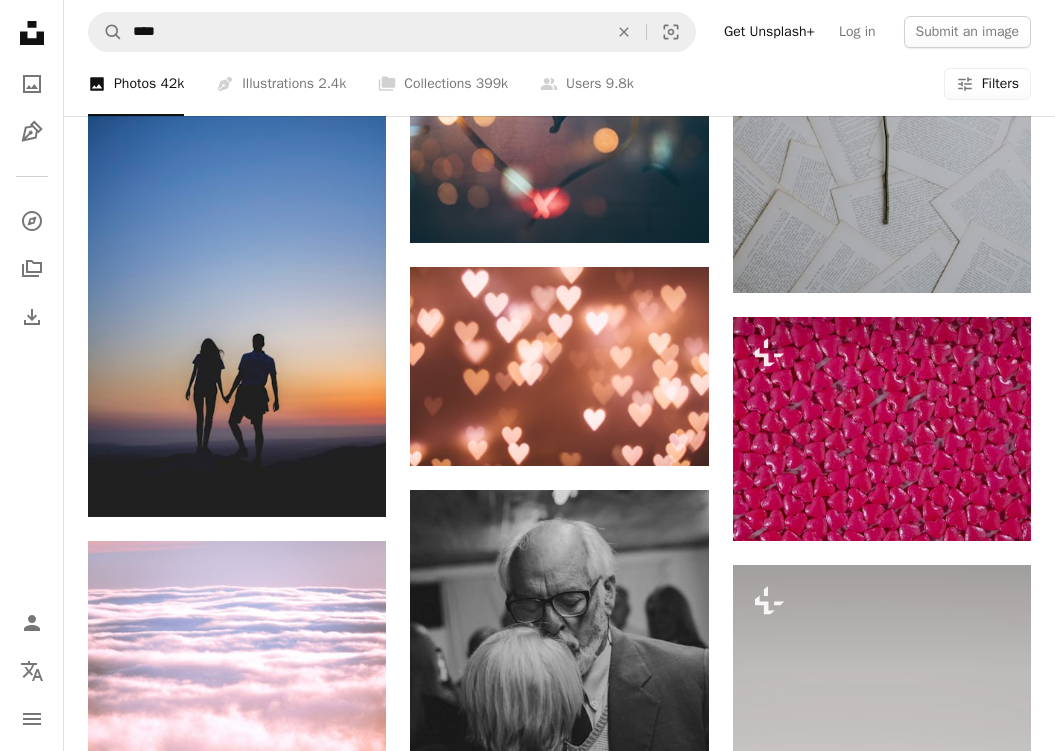 scroll, scrollTop: 0, scrollLeft: 0, axis: both 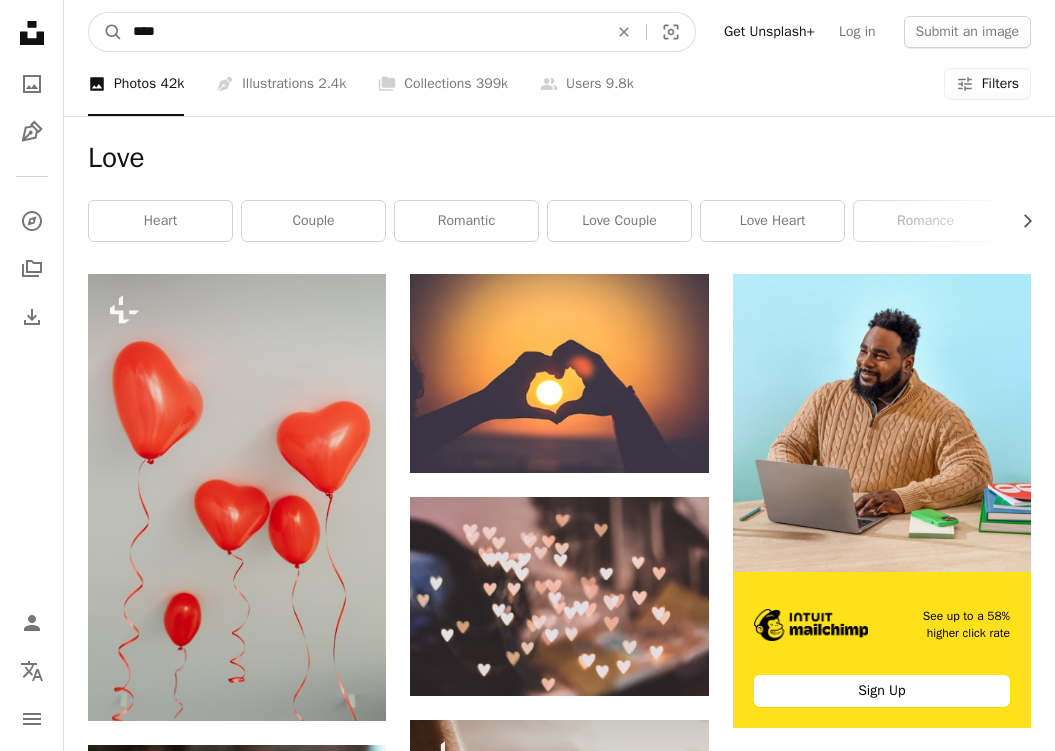 click on "****" at bounding box center (362, 32) 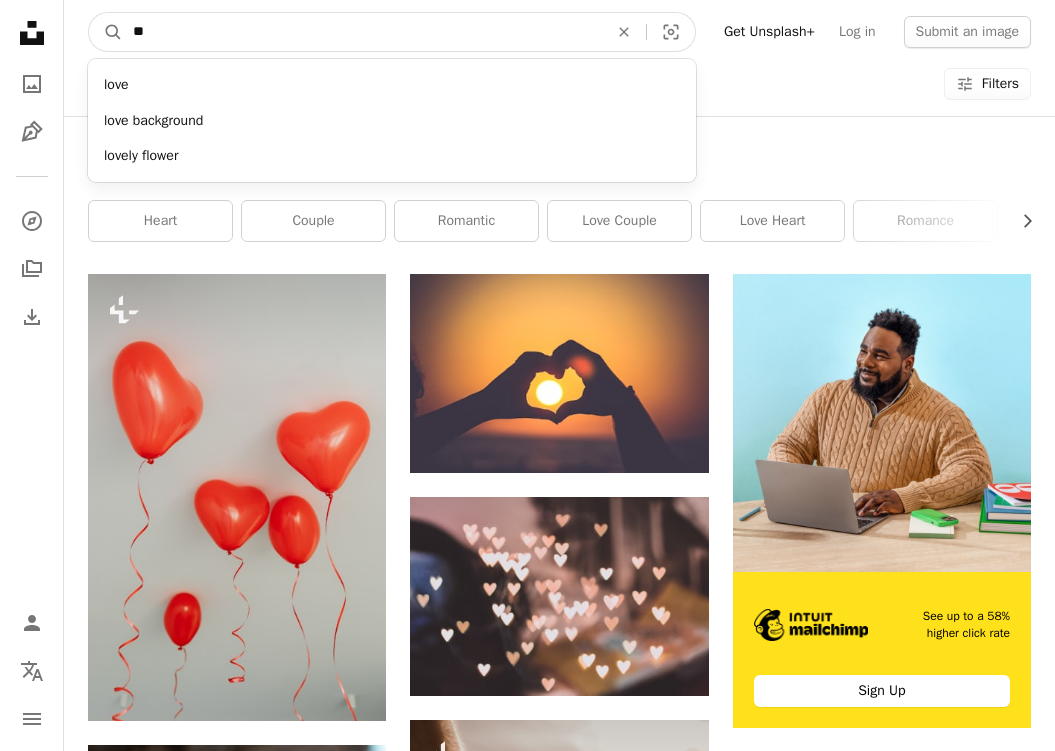 type on "*" 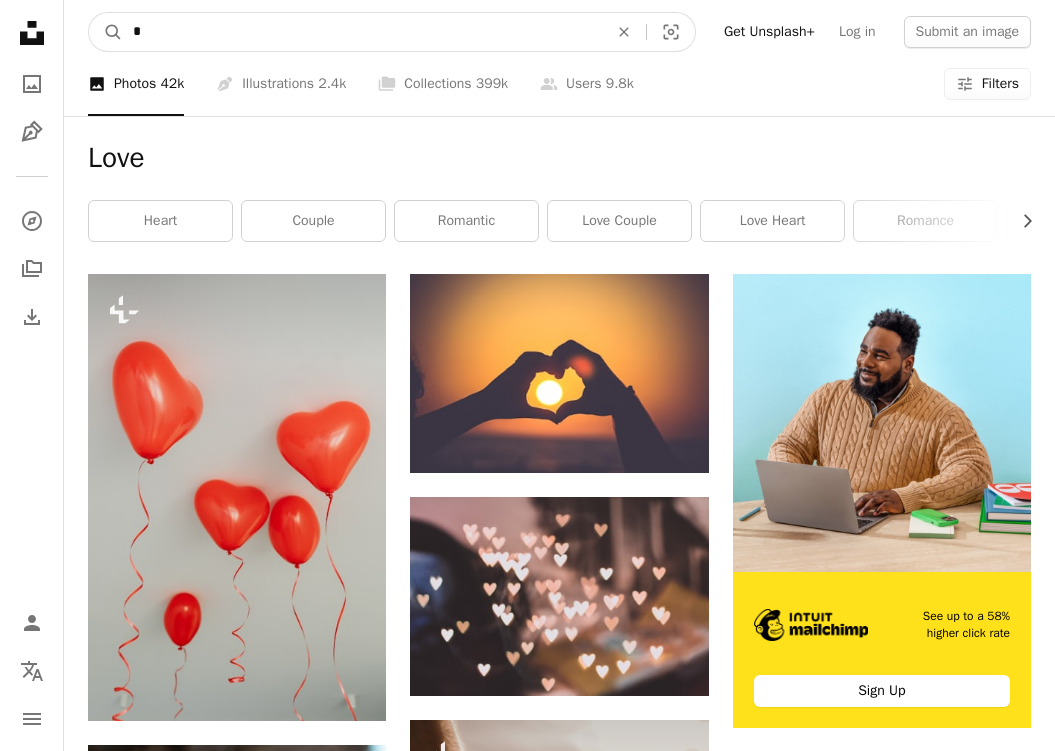 type on "**" 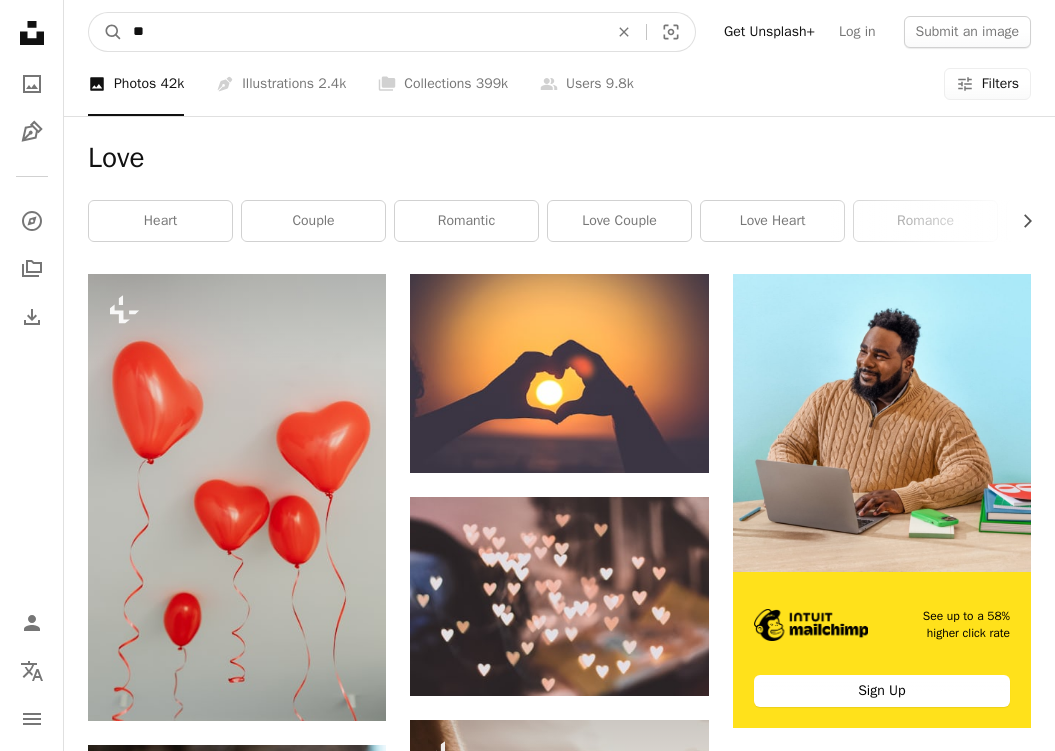 click on "A magnifying glass" at bounding box center (106, 32) 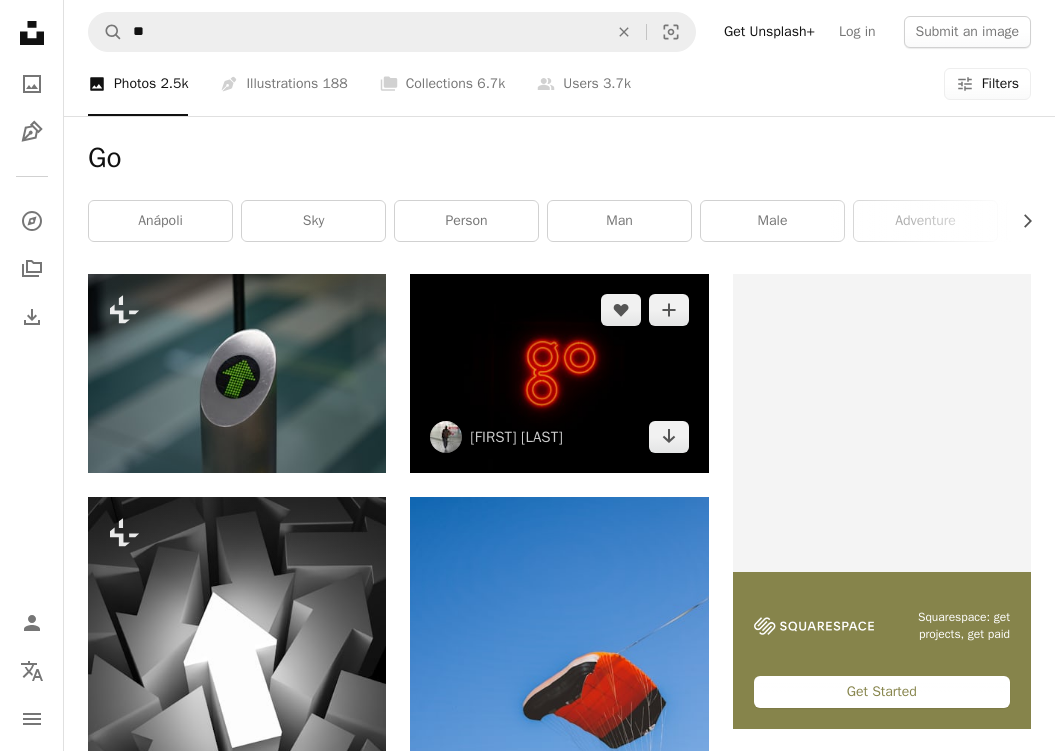 click at bounding box center (559, 373) 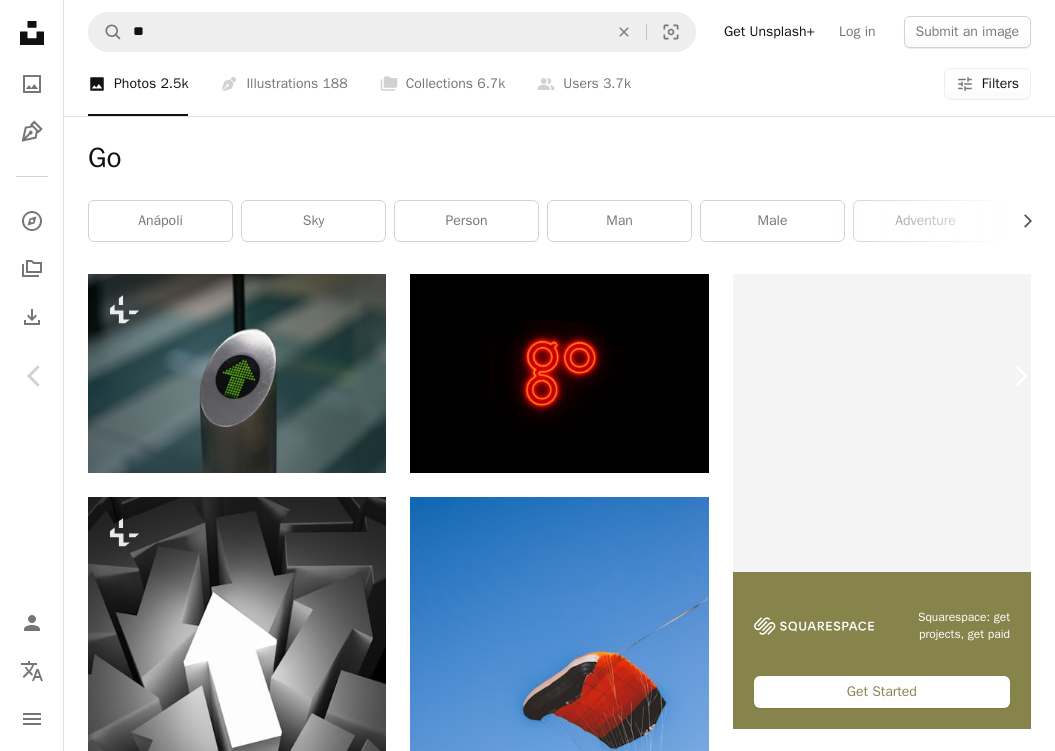 click on "Chevron right" at bounding box center (1020, 376) 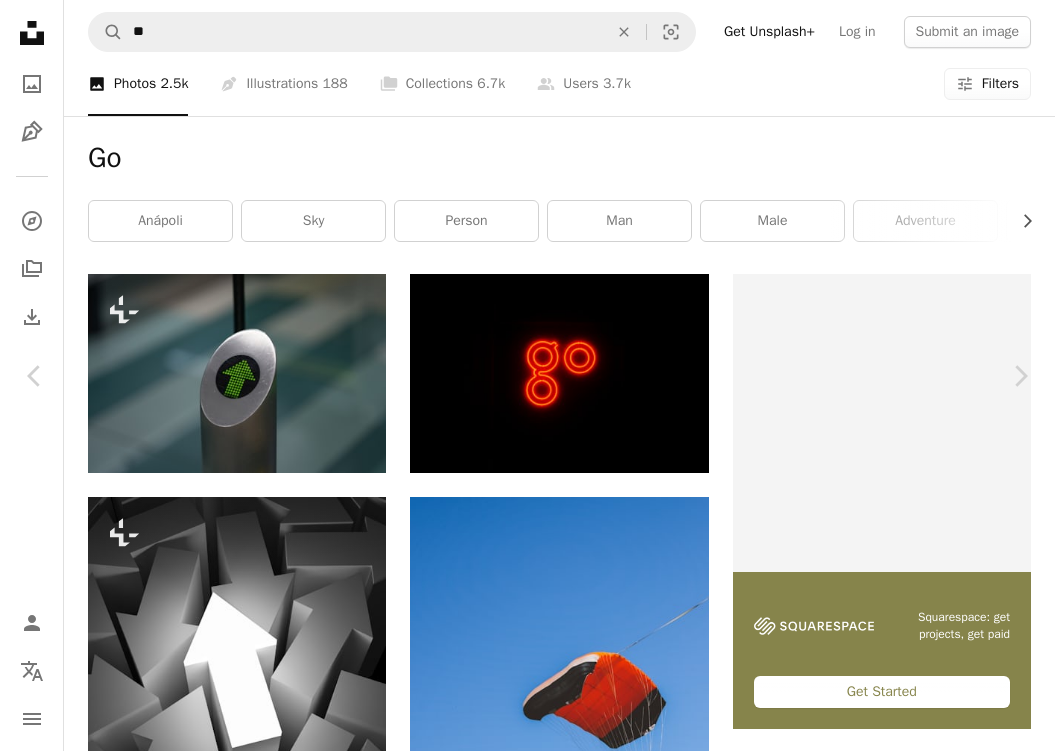 click on "An X shape" at bounding box center [20, 20] 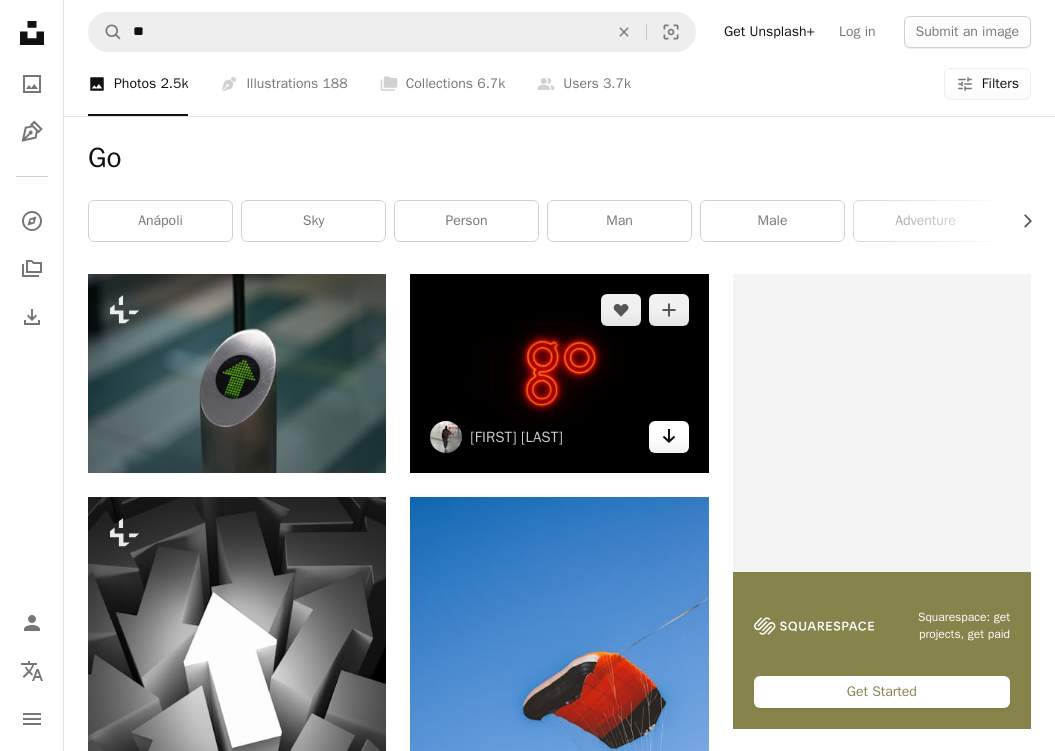click on "Arrow pointing down" 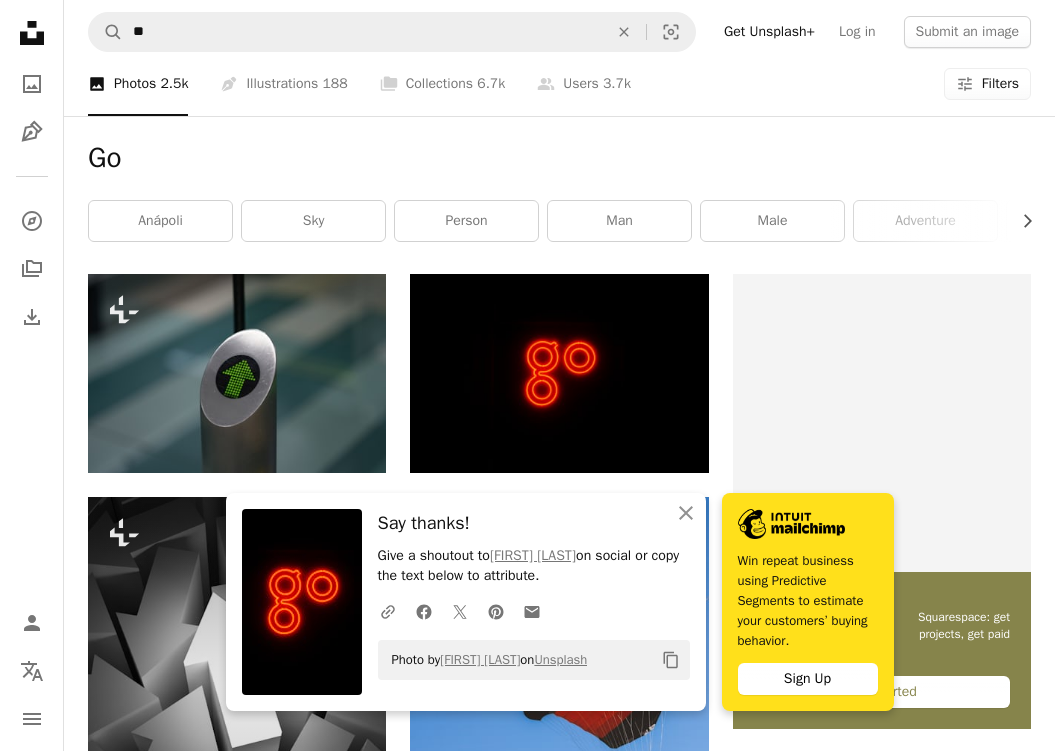 click at bounding box center [237, 704] 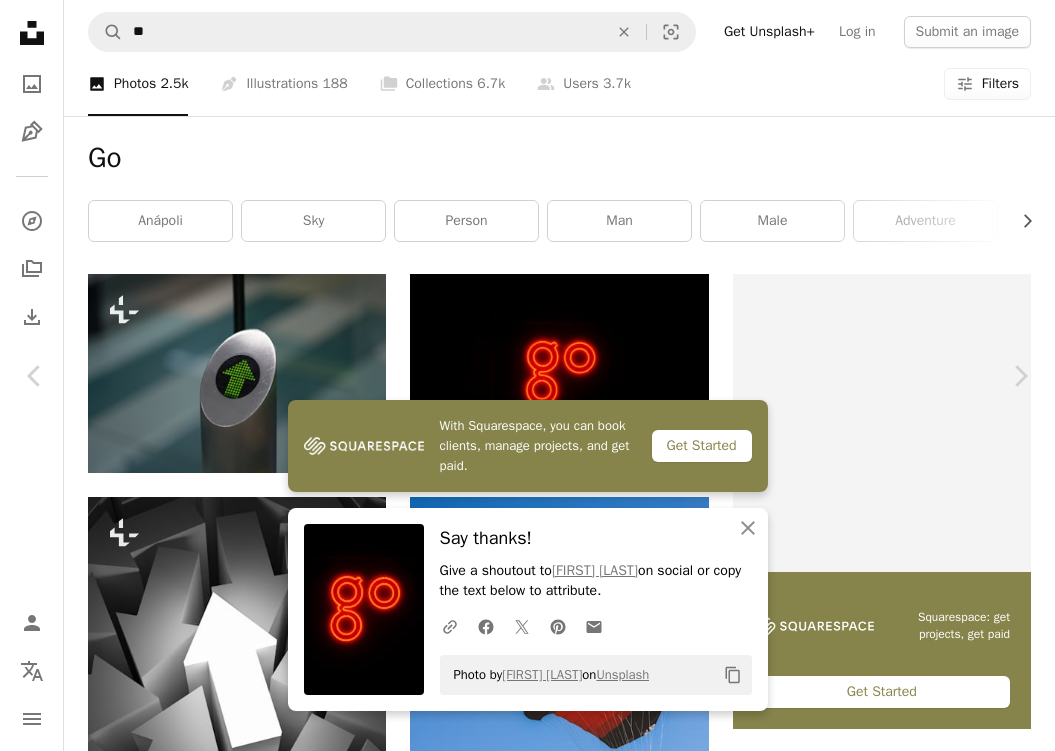 click on "An X shape" at bounding box center (20, 20) 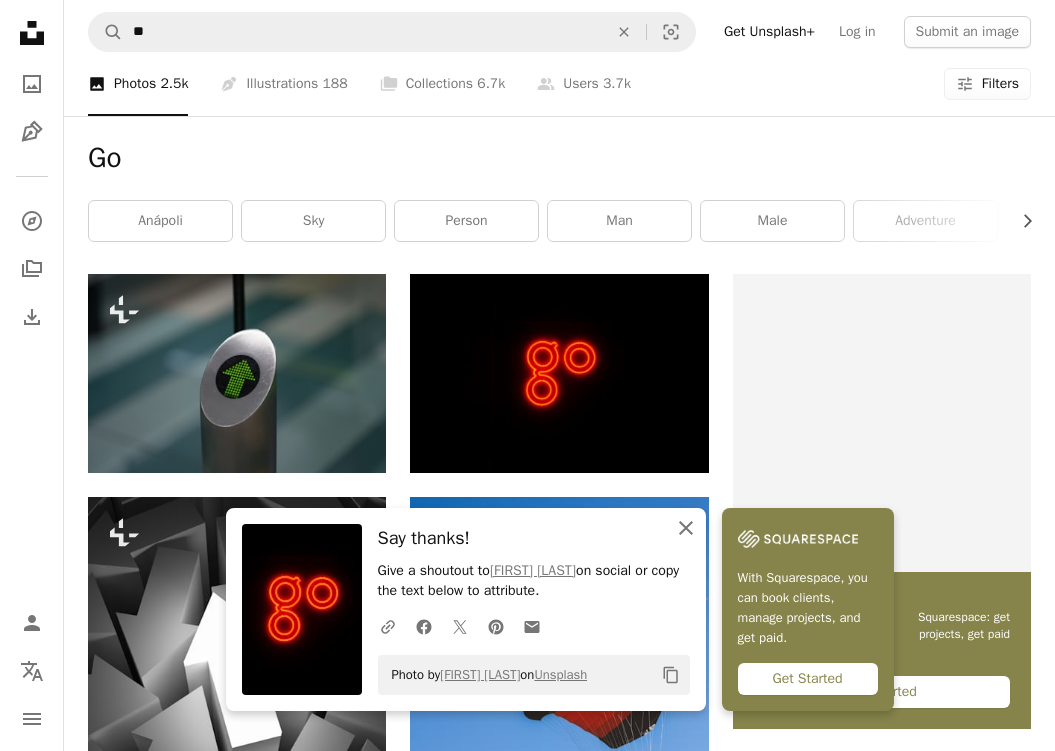 click on "An X shape" 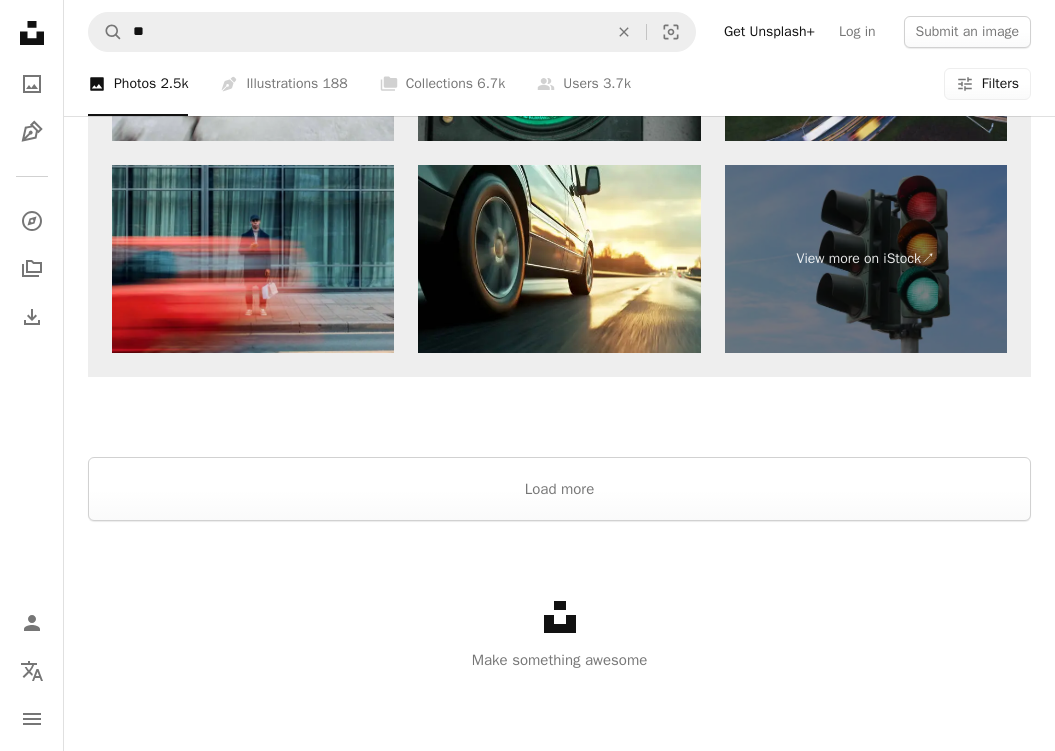 scroll, scrollTop: 2988, scrollLeft: 0, axis: vertical 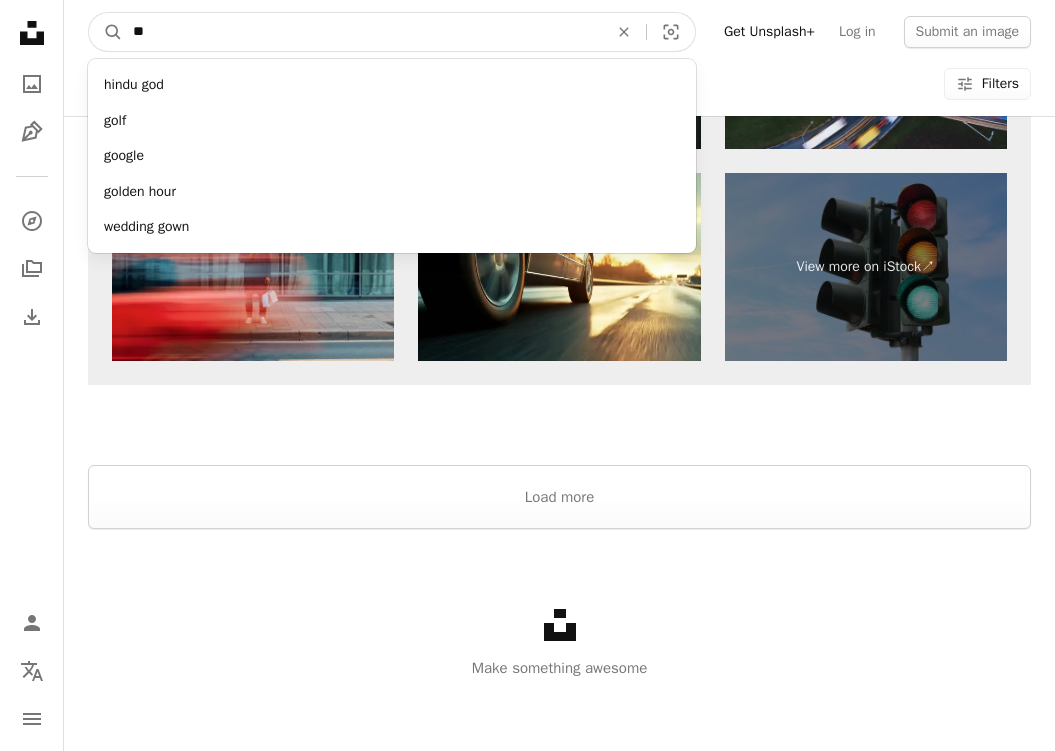 drag, startPoint x: 480, startPoint y: 29, endPoint x: 249, endPoint y: 73, distance: 235.15314 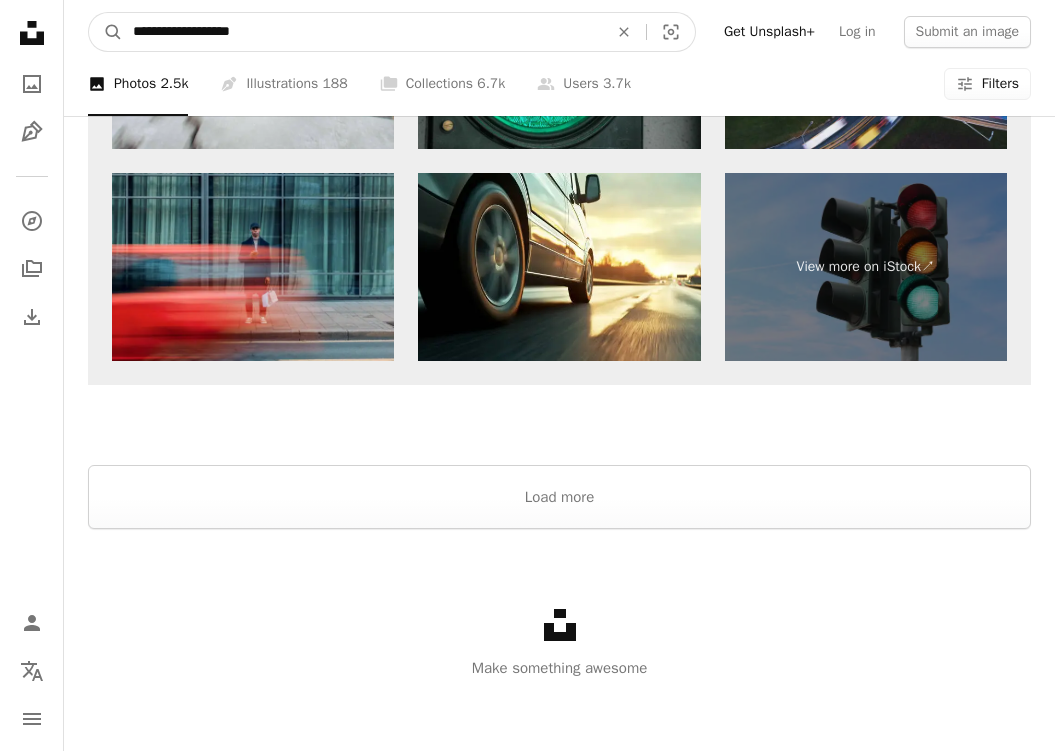 type on "**********" 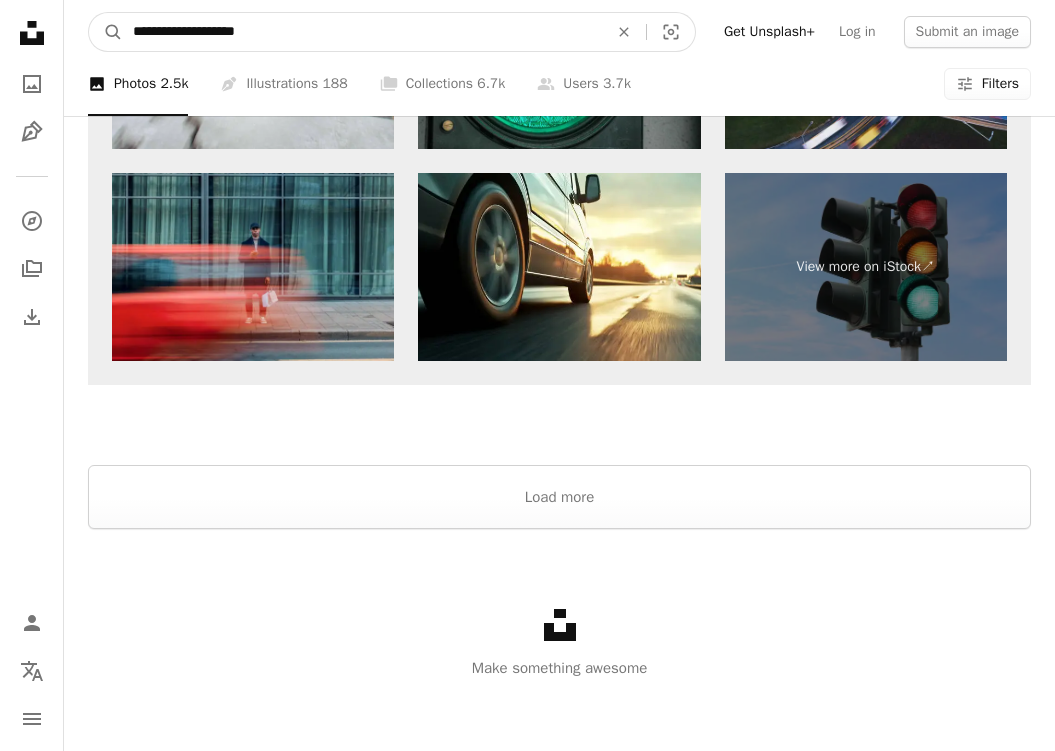 click on "A magnifying glass" at bounding box center [106, 32] 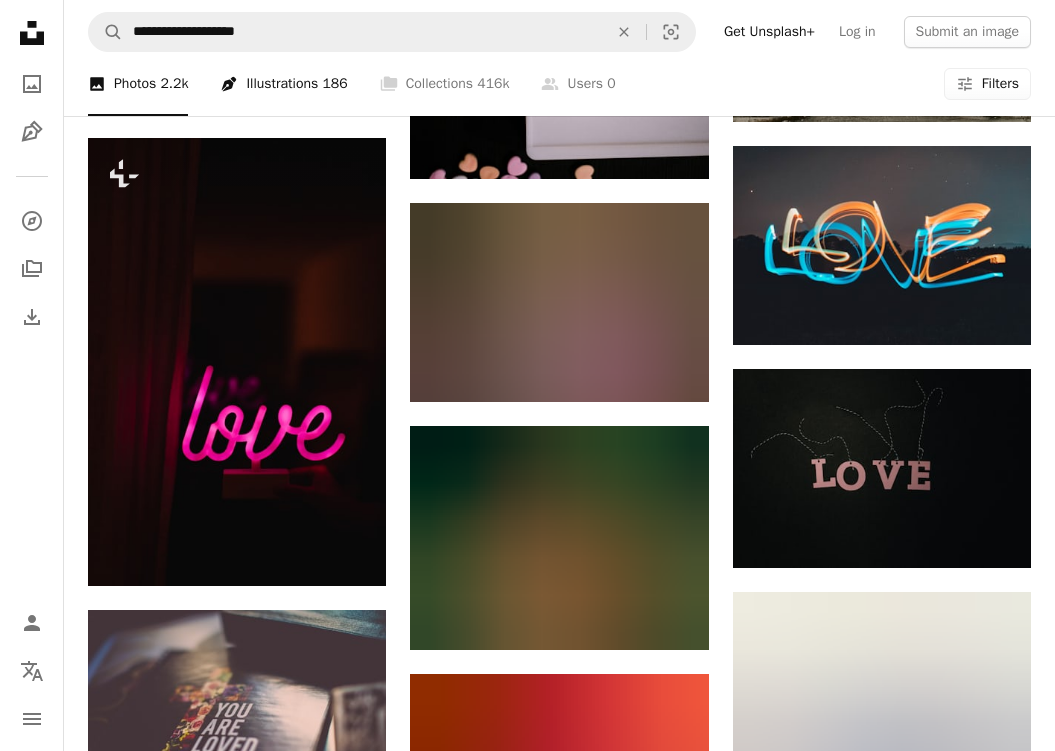 scroll, scrollTop: 835, scrollLeft: 0, axis: vertical 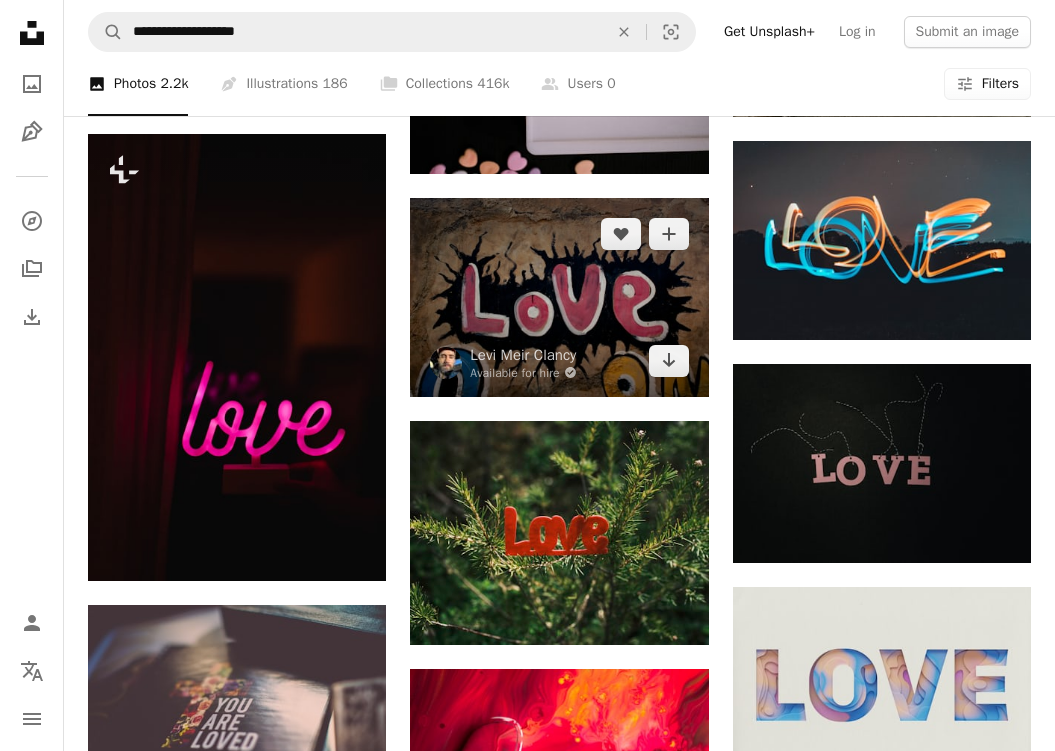 click at bounding box center (559, 297) 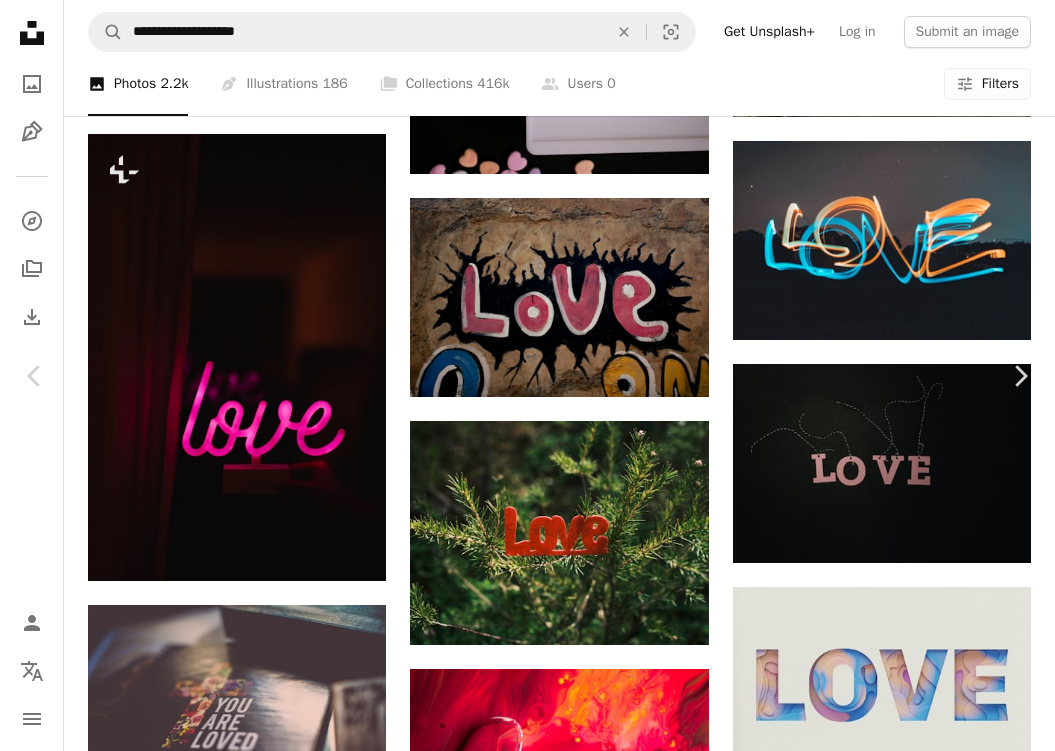 click on "An X shape" at bounding box center [20, 20] 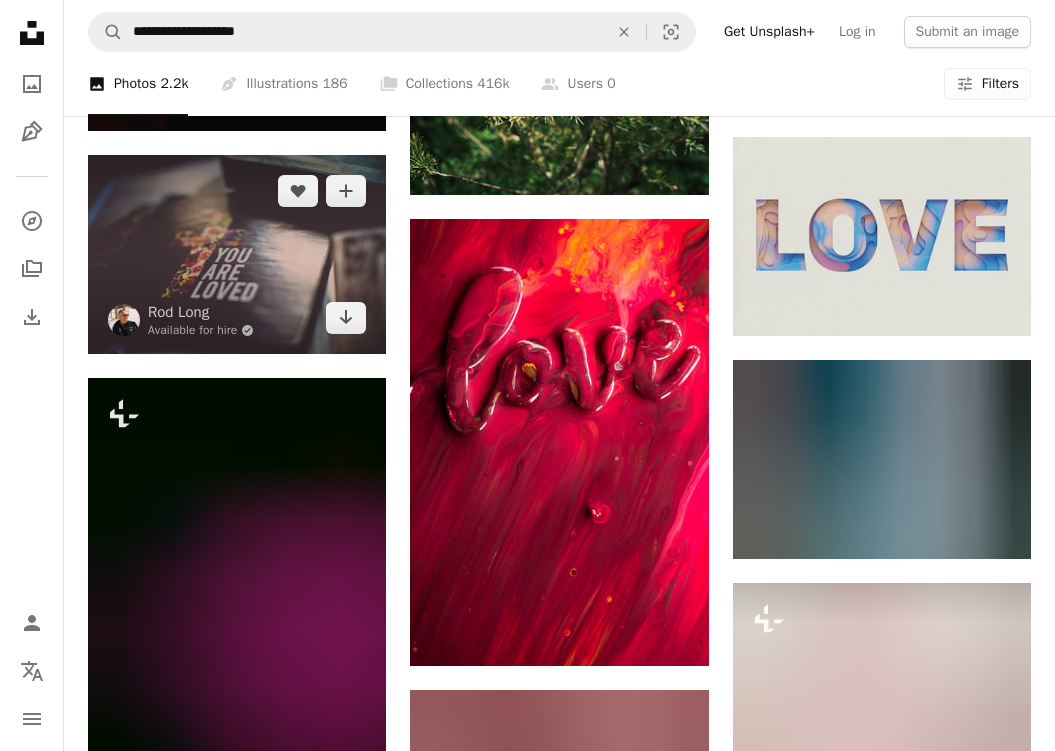scroll, scrollTop: 1269, scrollLeft: 0, axis: vertical 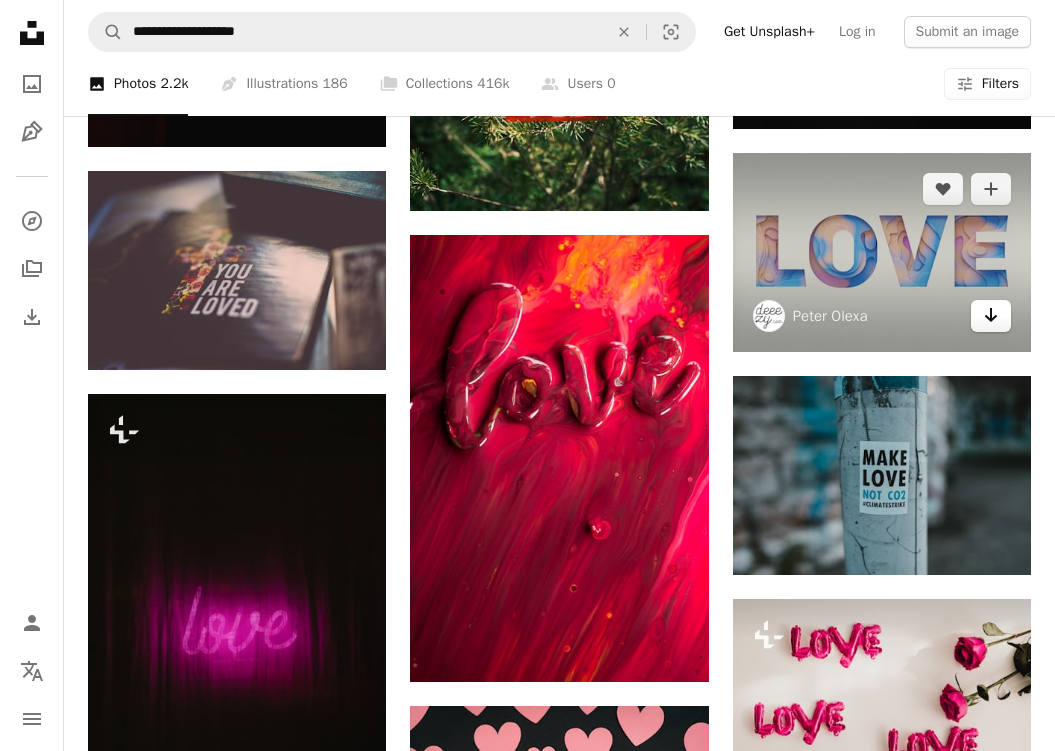 click on "Arrow pointing down" 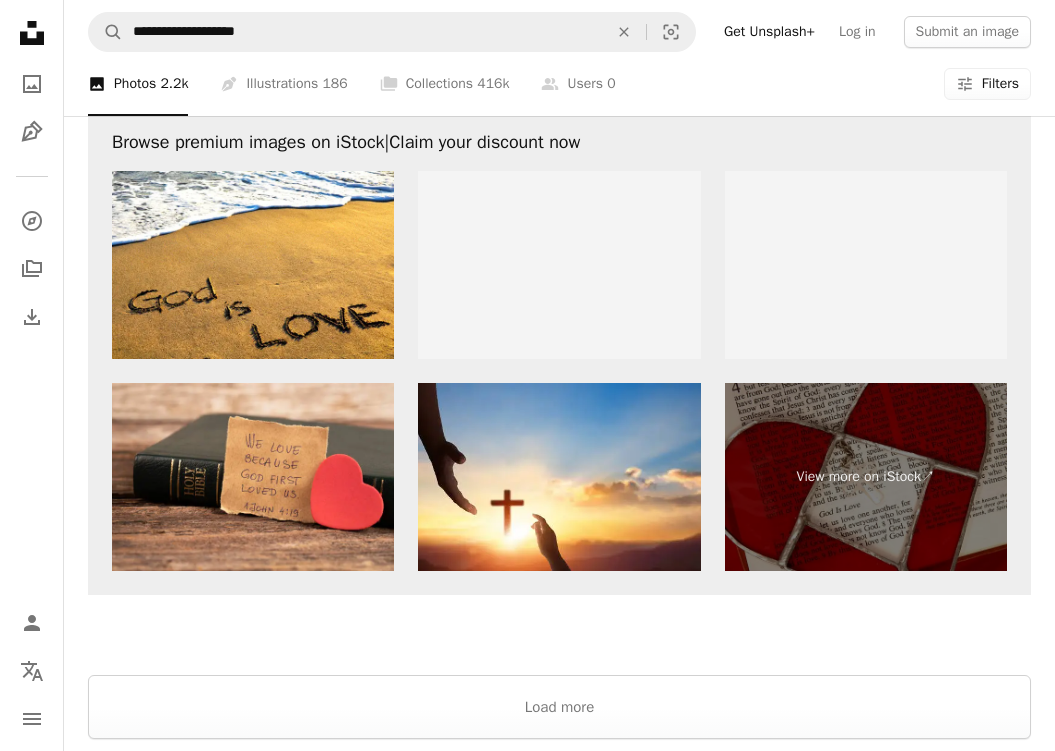 scroll, scrollTop: 2943, scrollLeft: 0, axis: vertical 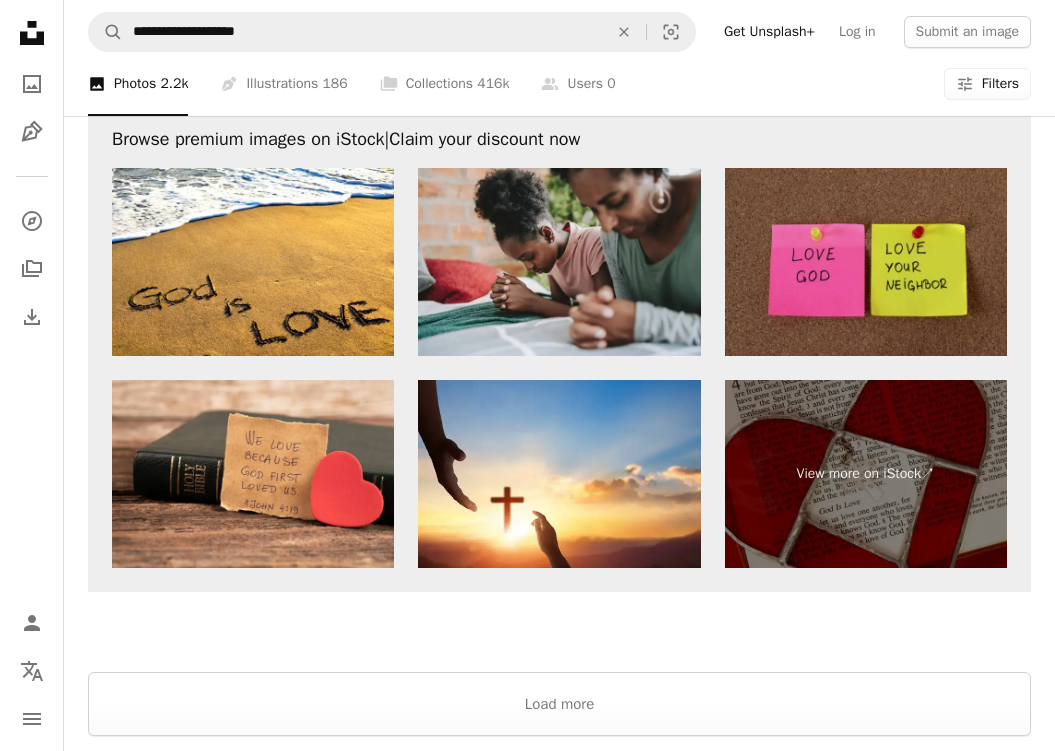 click at bounding box center (866, 262) 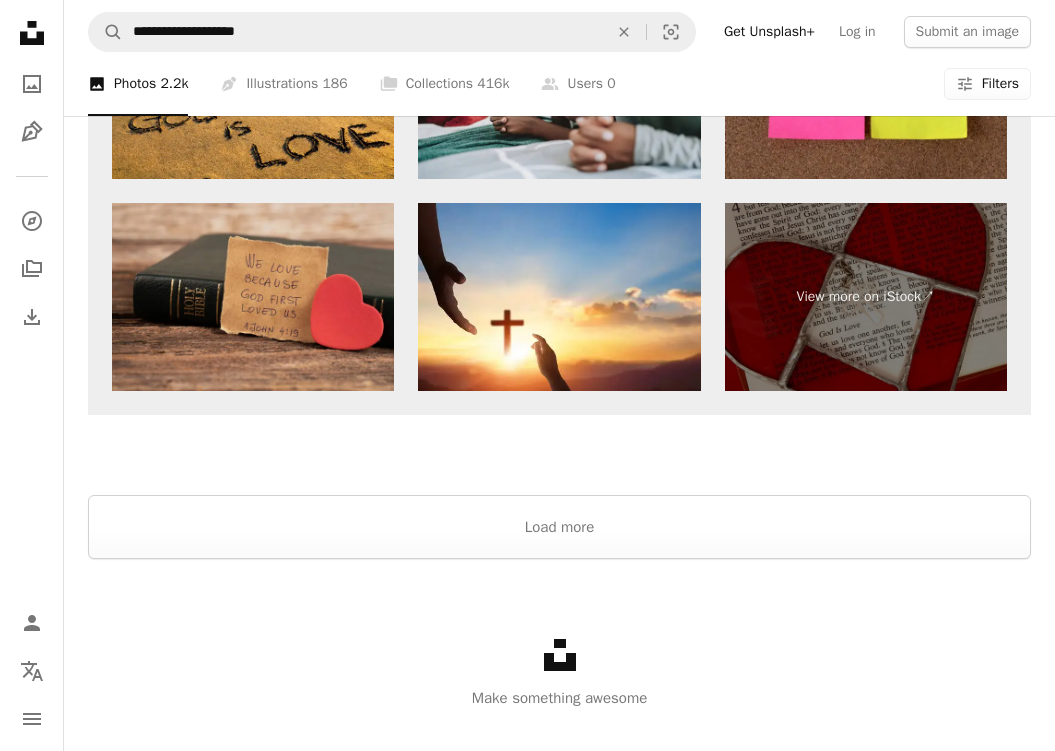 scroll, scrollTop: 3142, scrollLeft: 0, axis: vertical 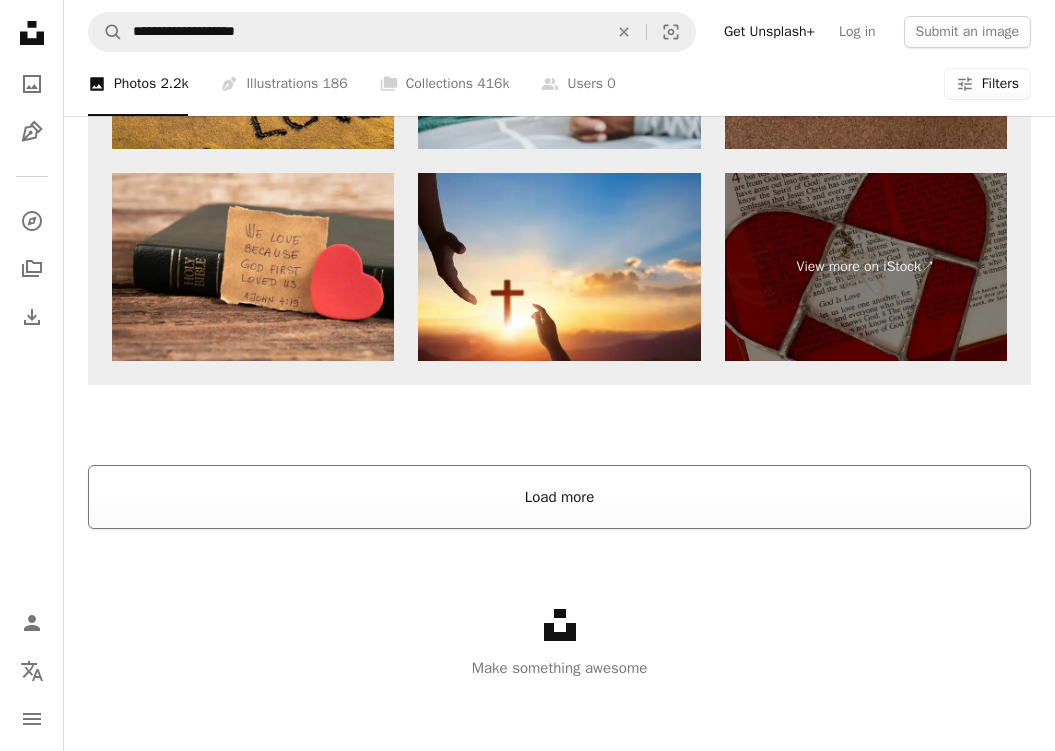 click on "Load more" at bounding box center [559, 497] 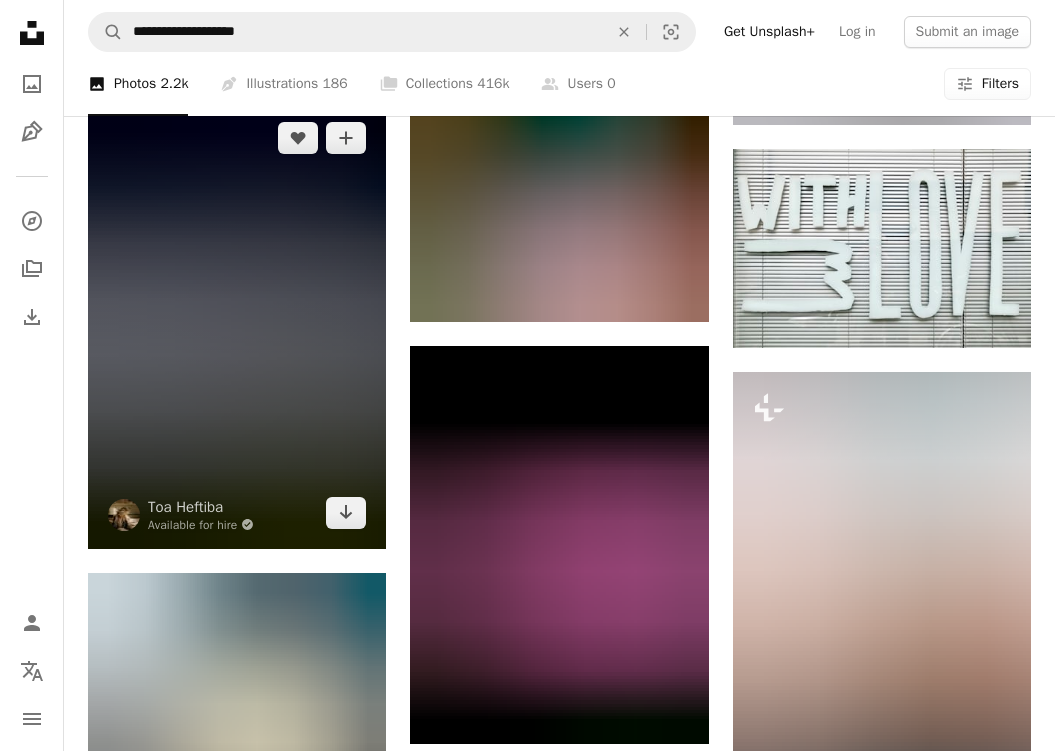 scroll, scrollTop: 6258, scrollLeft: 0, axis: vertical 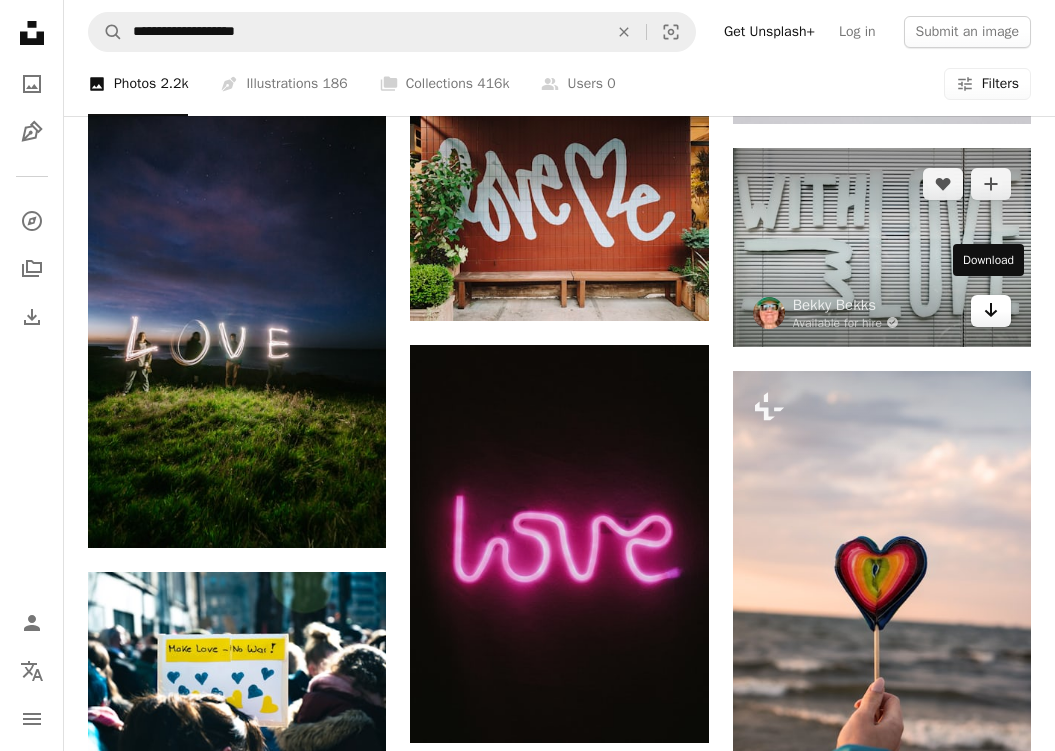 click on "Arrow pointing down" at bounding box center (991, 311) 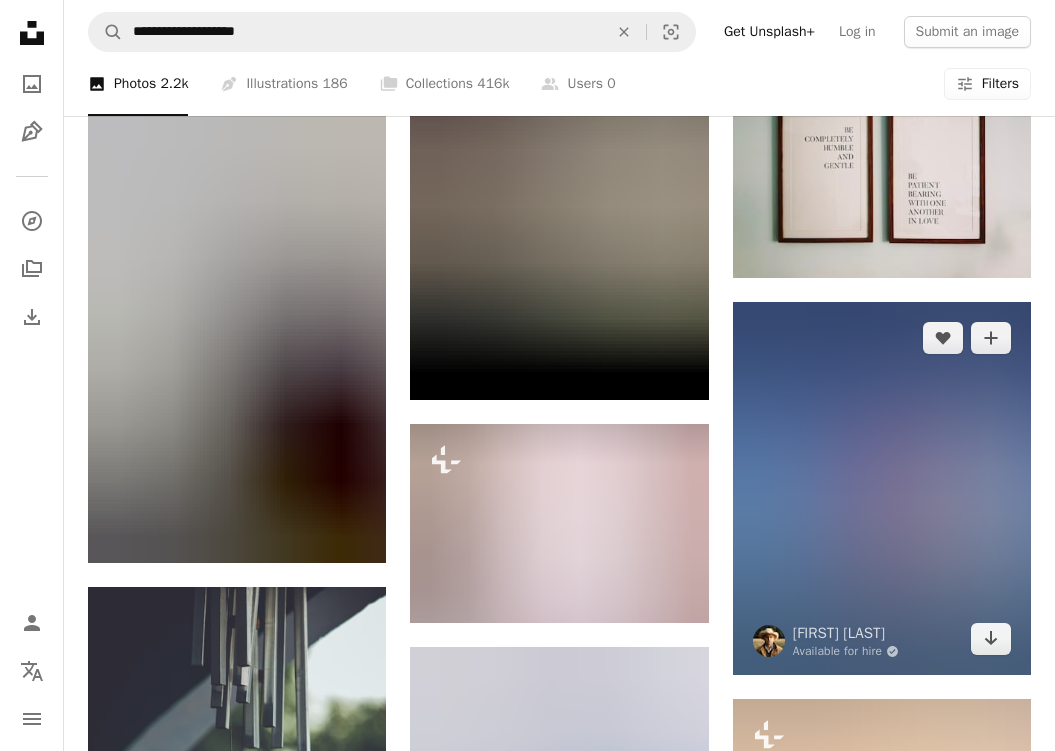 scroll, scrollTop: 16734, scrollLeft: 0, axis: vertical 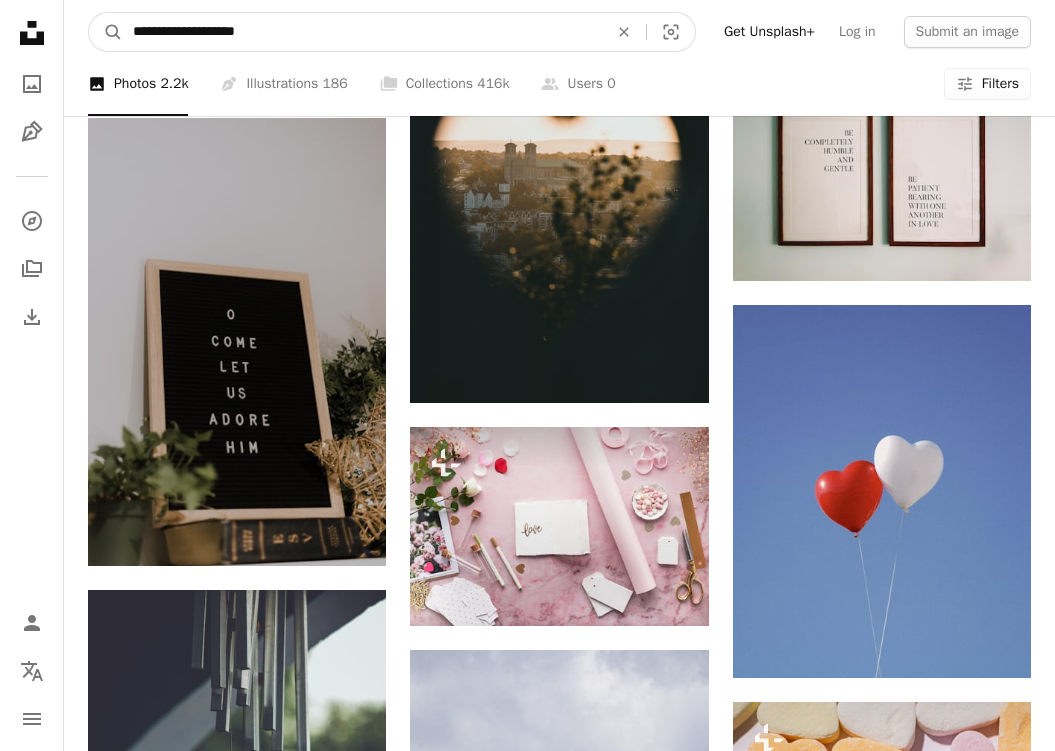 drag, startPoint x: 341, startPoint y: 47, endPoint x: 132, endPoint y: 96, distance: 214.66719 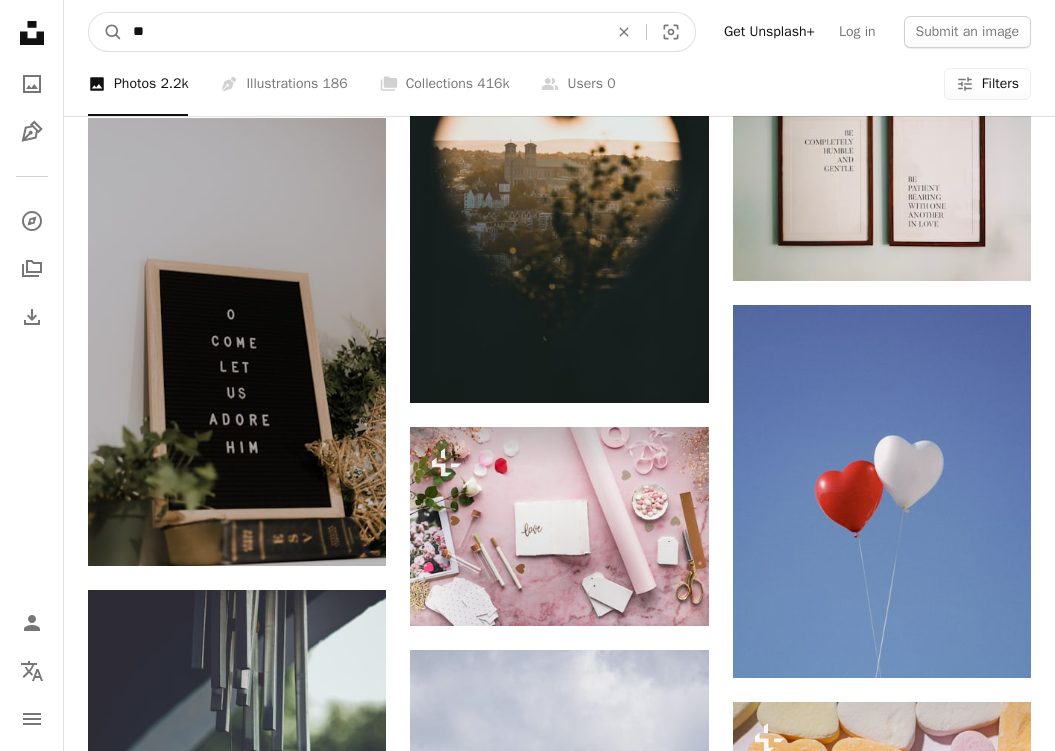 type on "*" 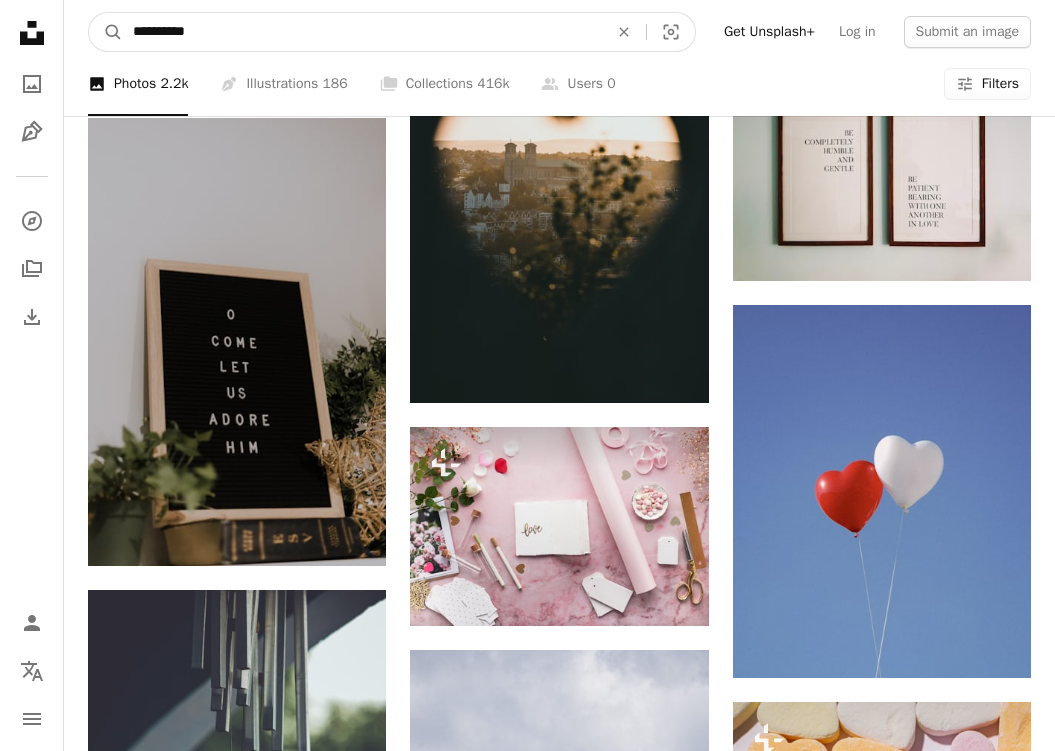 type on "**********" 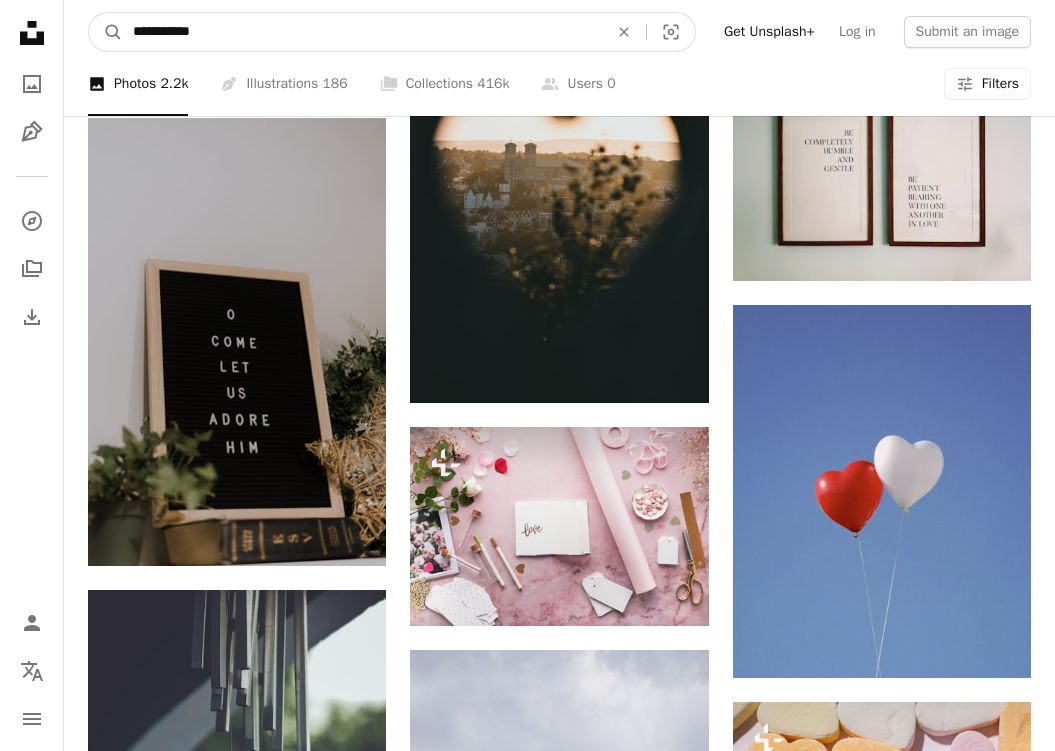 click on "A magnifying glass" at bounding box center [106, 32] 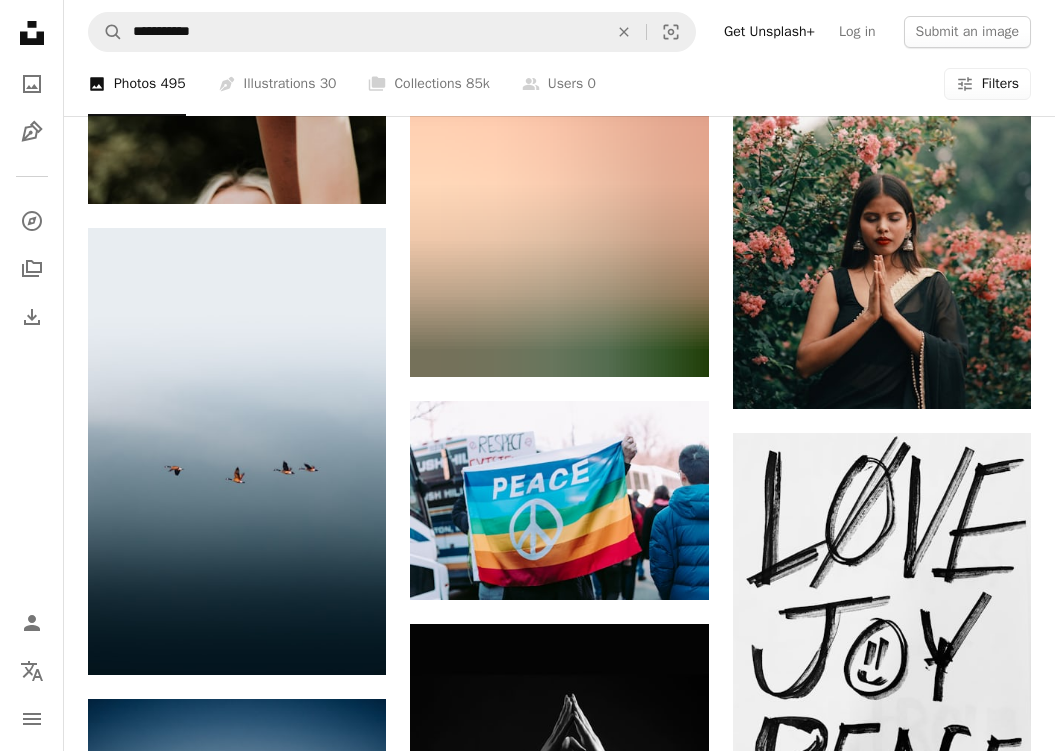 scroll, scrollTop: 1188, scrollLeft: 0, axis: vertical 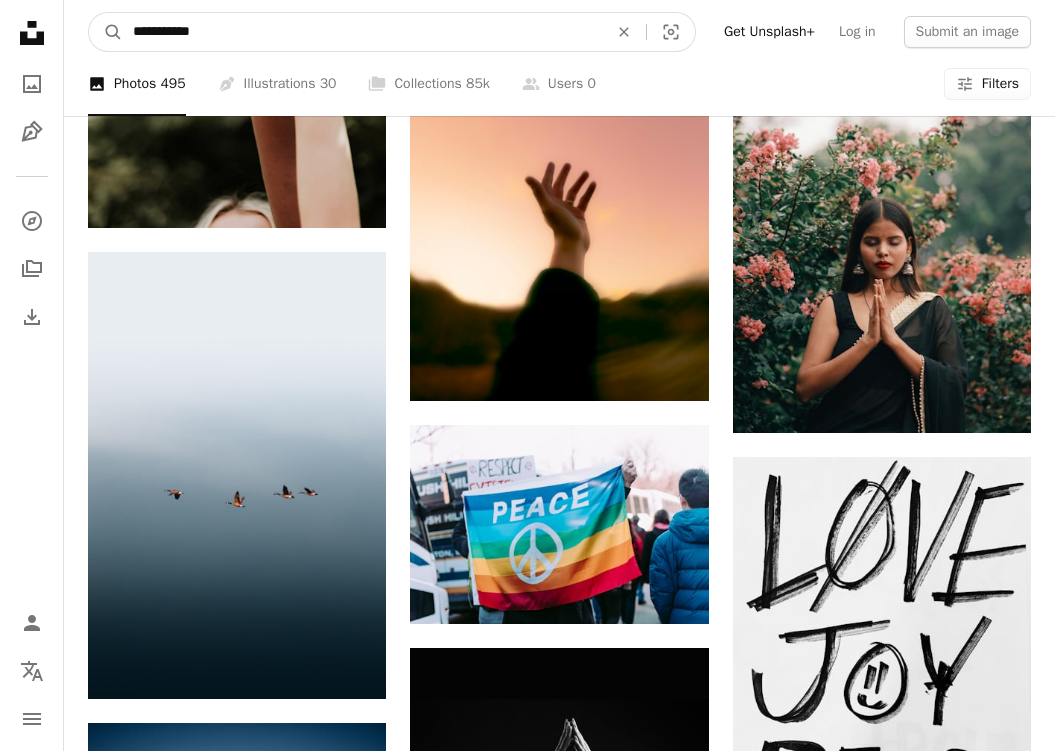 click on "**********" at bounding box center (362, 32) 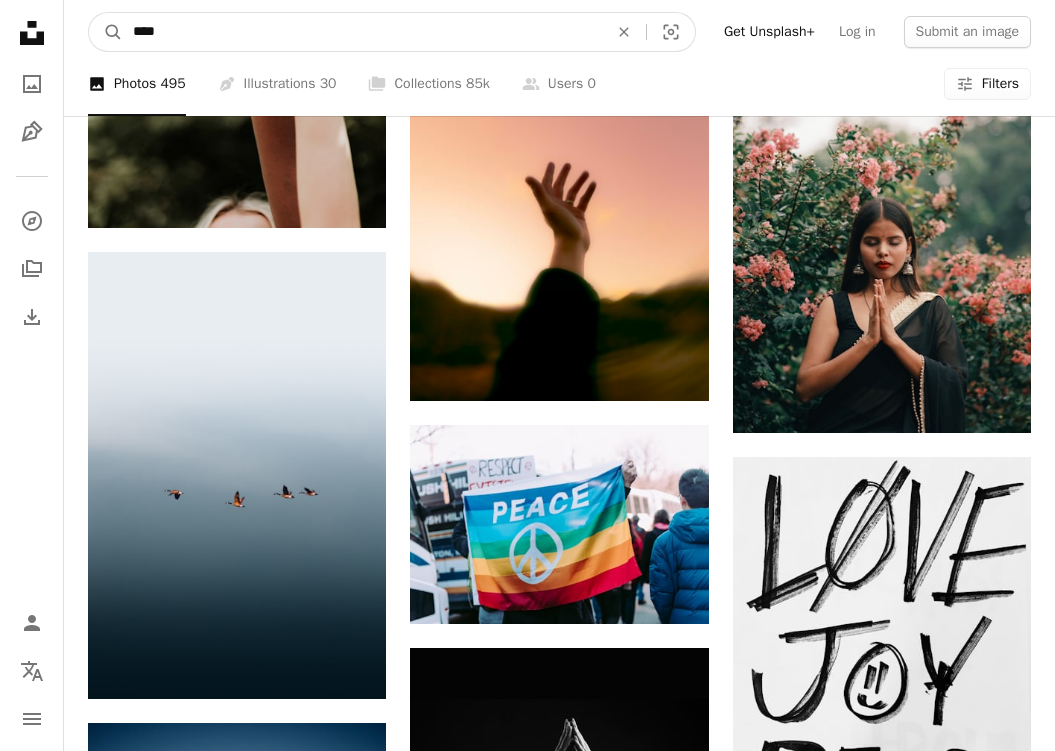 type on "**" 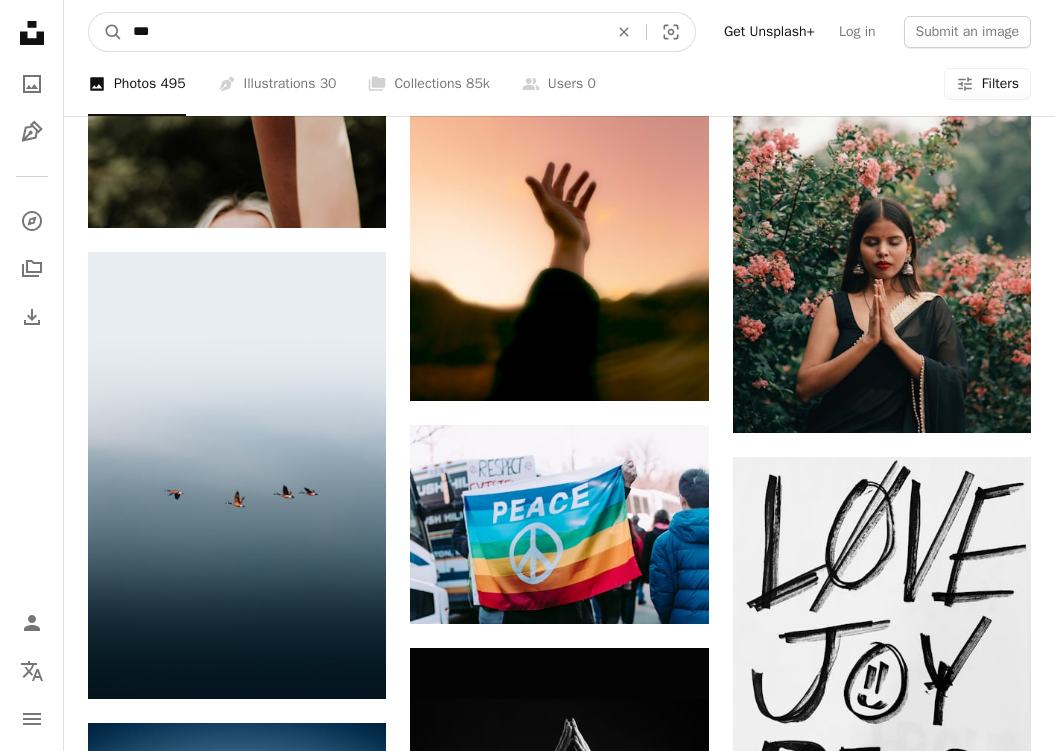 click on "A magnifying glass" at bounding box center (106, 32) 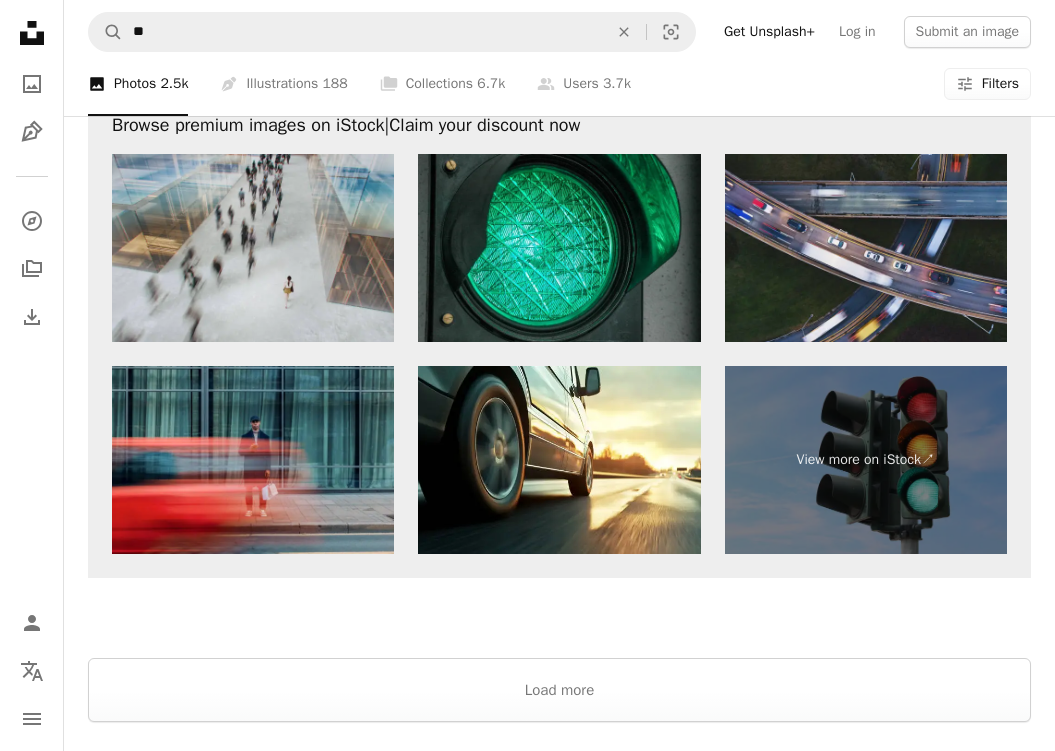 scroll, scrollTop: 2800, scrollLeft: 0, axis: vertical 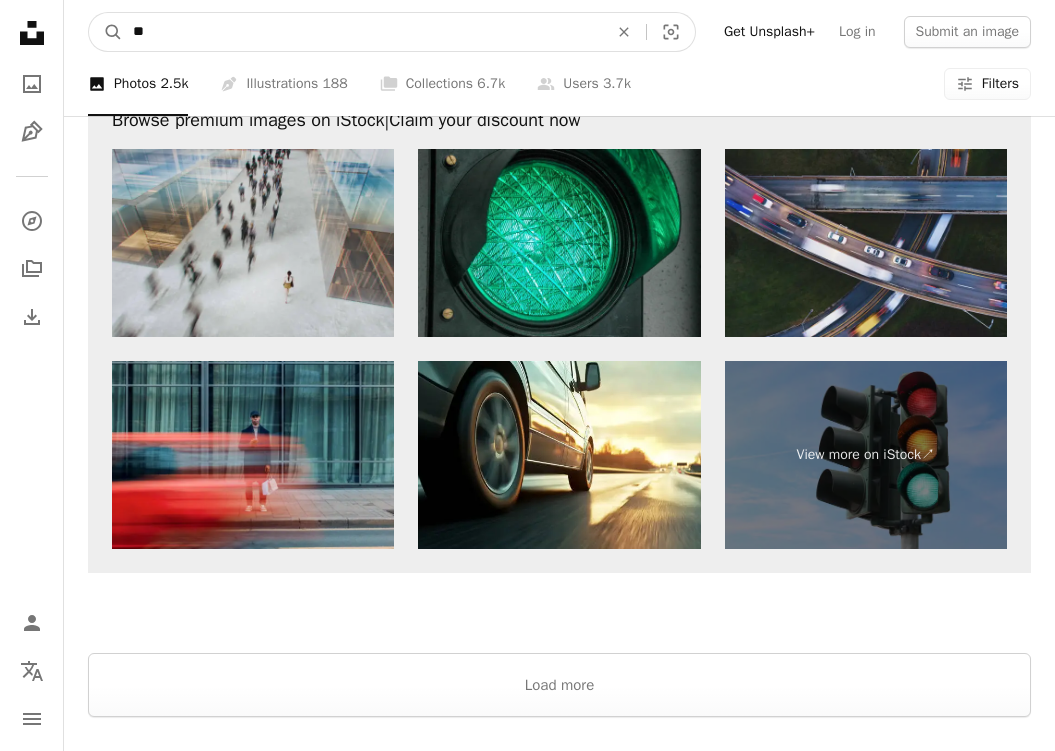 click on "**" at bounding box center [362, 32] 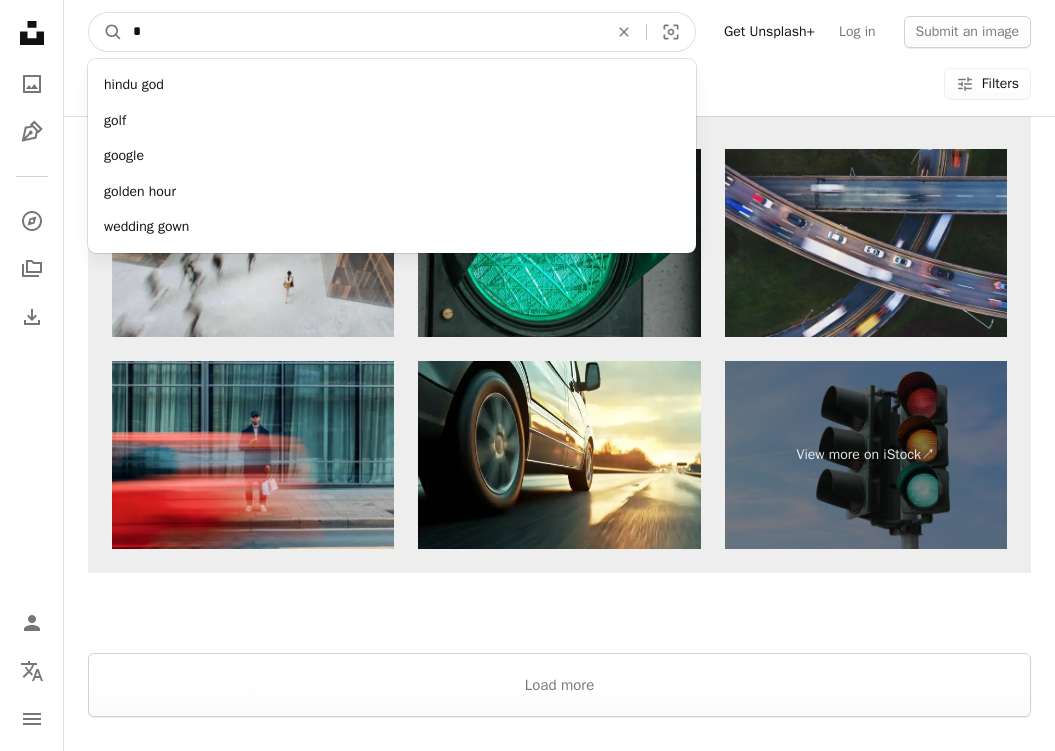 type on "*" 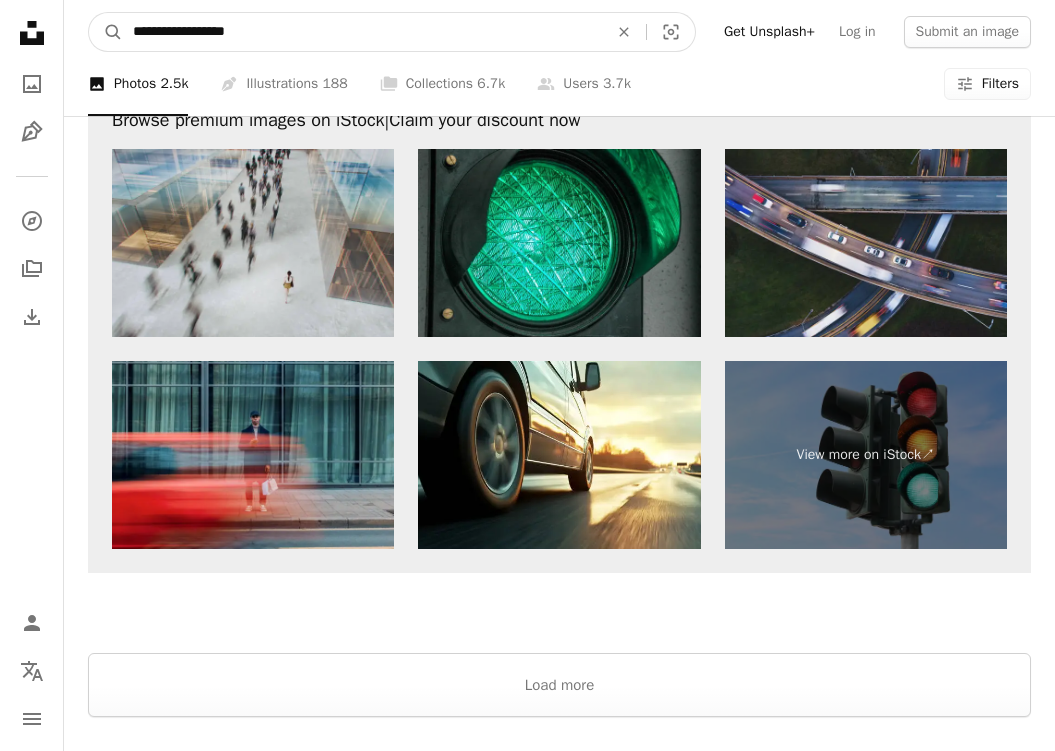 type on "**********" 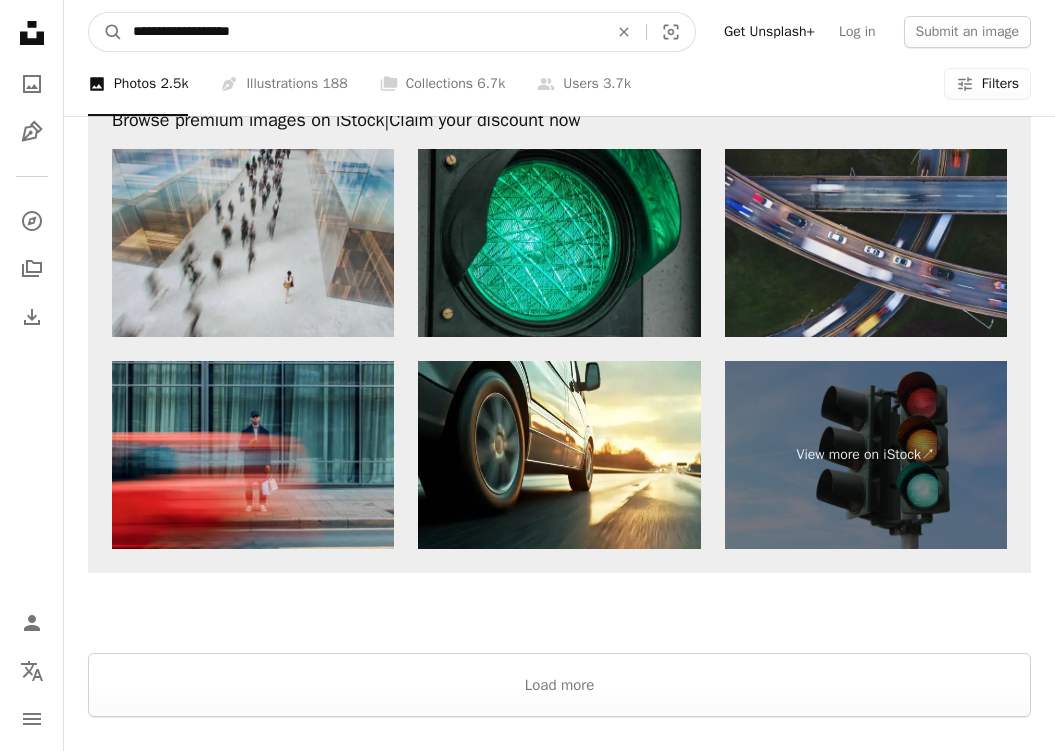 click on "A magnifying glass" at bounding box center [106, 32] 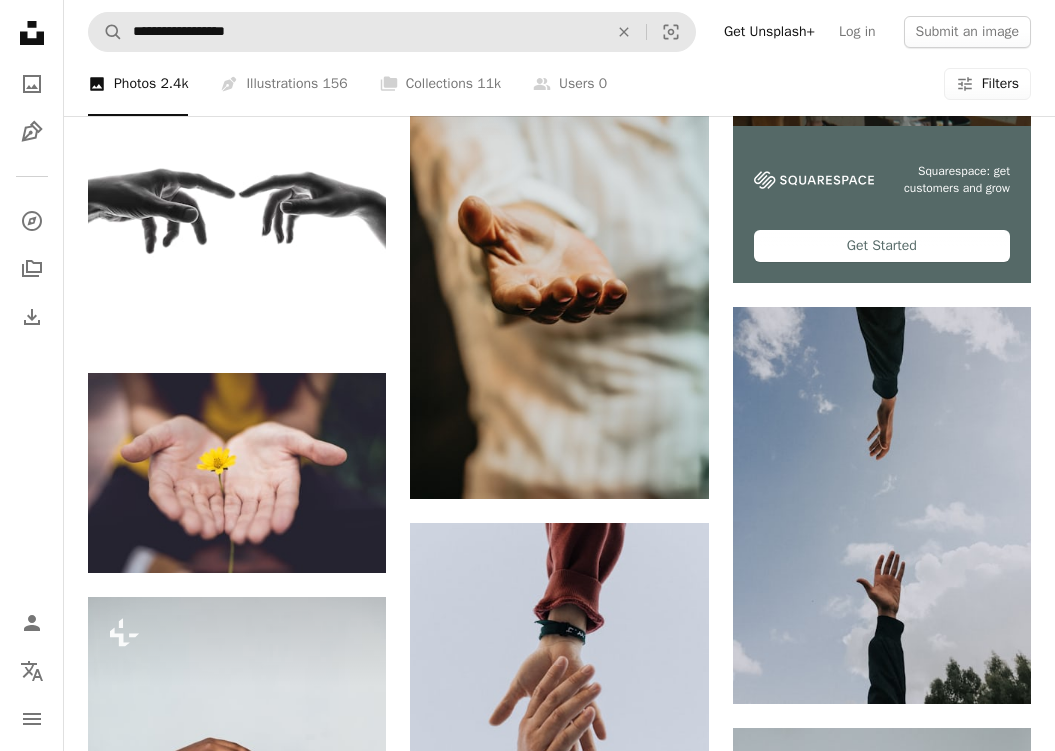 scroll, scrollTop: 449, scrollLeft: 0, axis: vertical 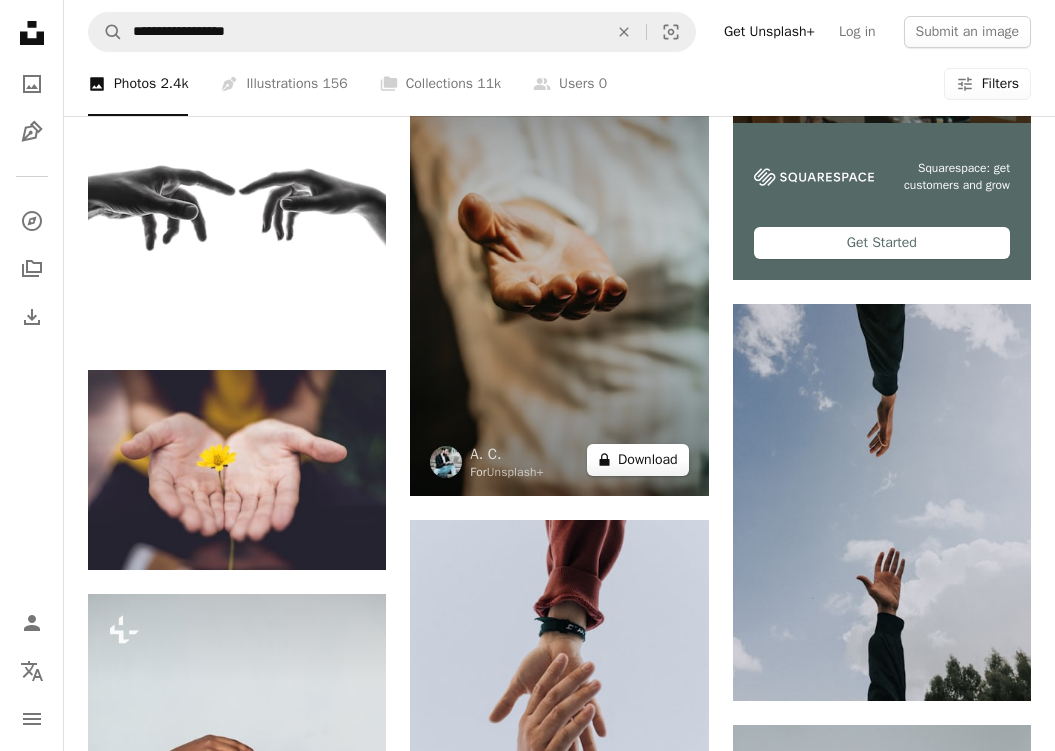 click on "A lock   Download" at bounding box center [638, 460] 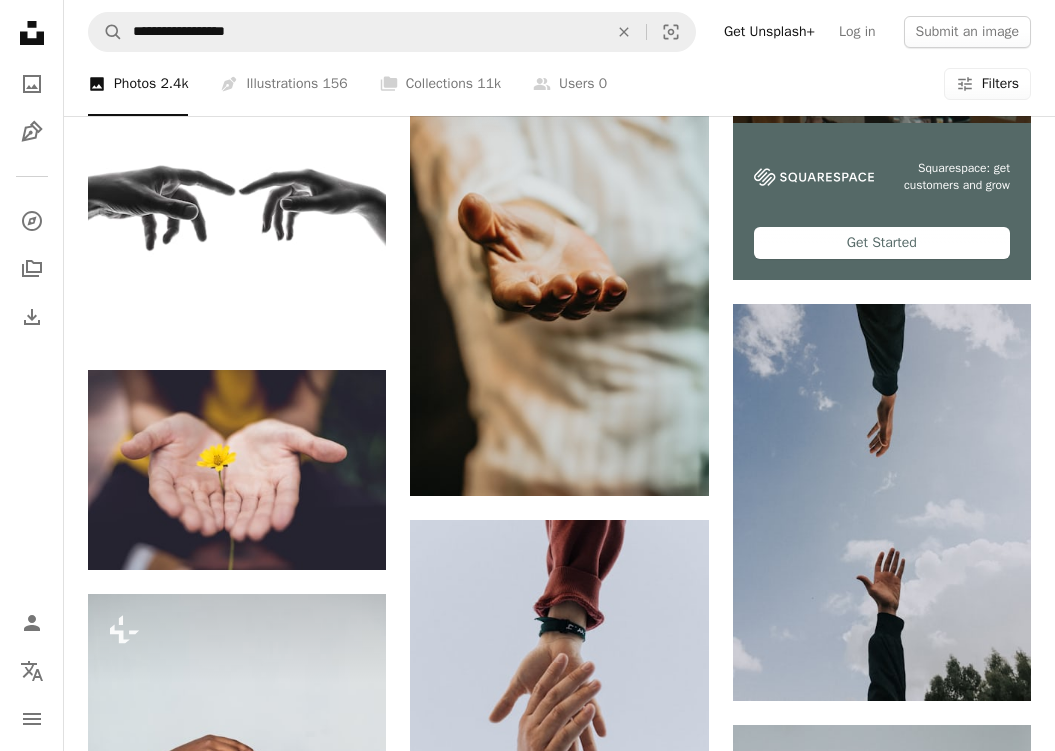 click on "An X shape" at bounding box center (20, 20) 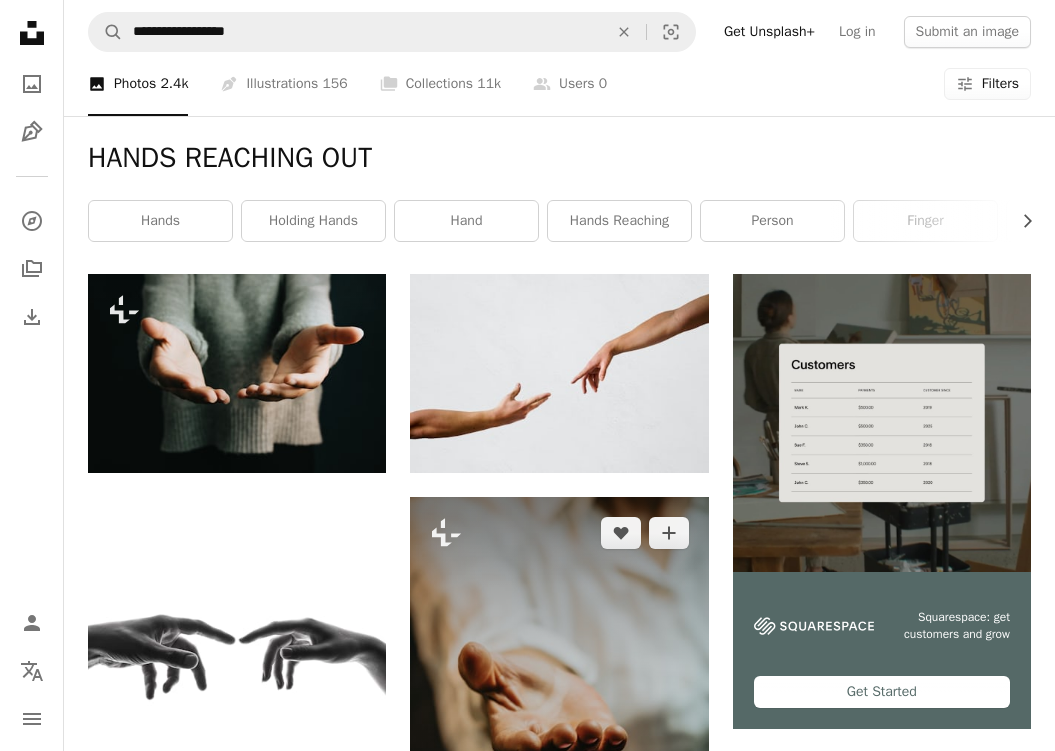 scroll, scrollTop: 0, scrollLeft: 0, axis: both 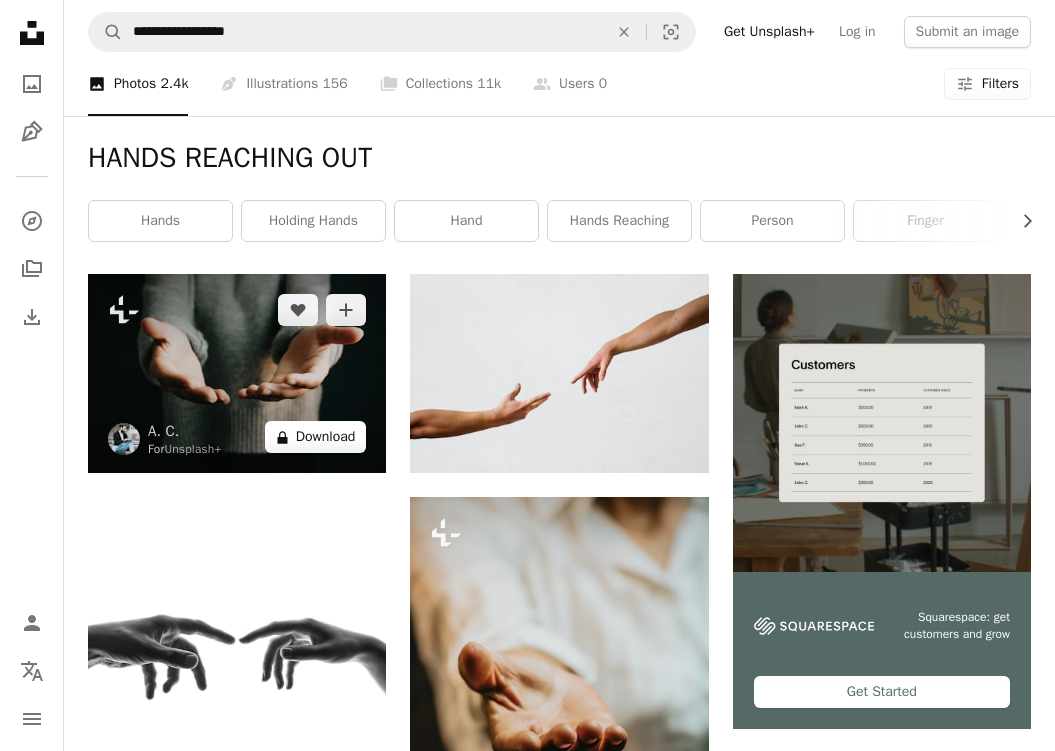 click on "A lock   Download" at bounding box center [316, 437] 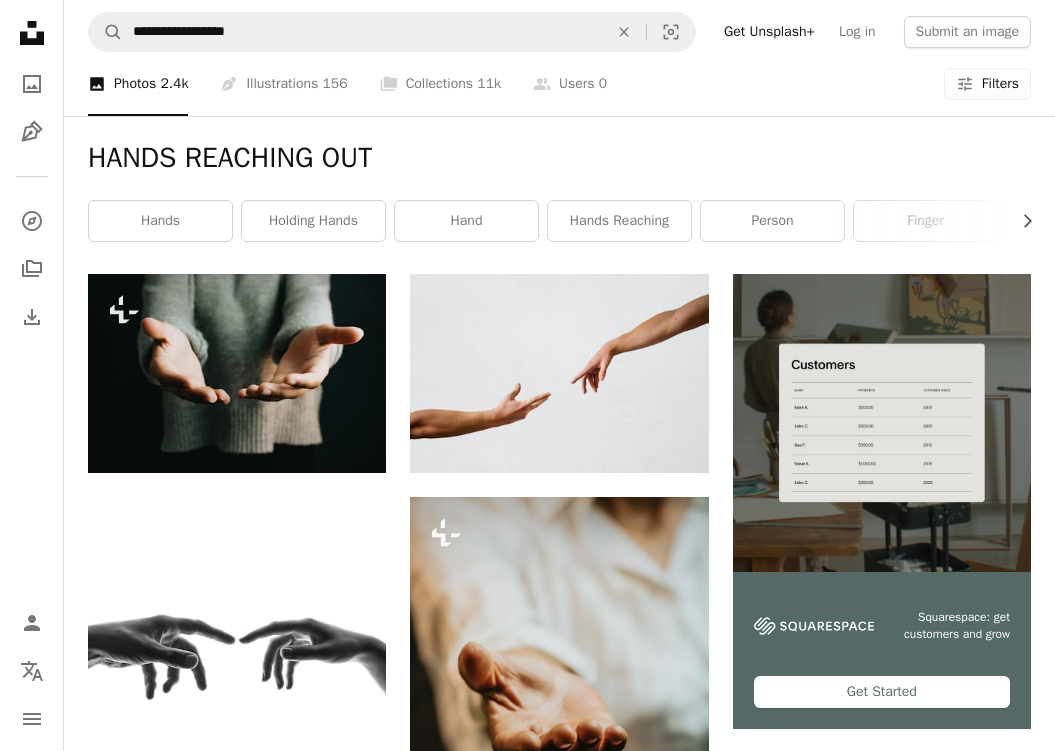 click on "An X shape" at bounding box center [20, 20] 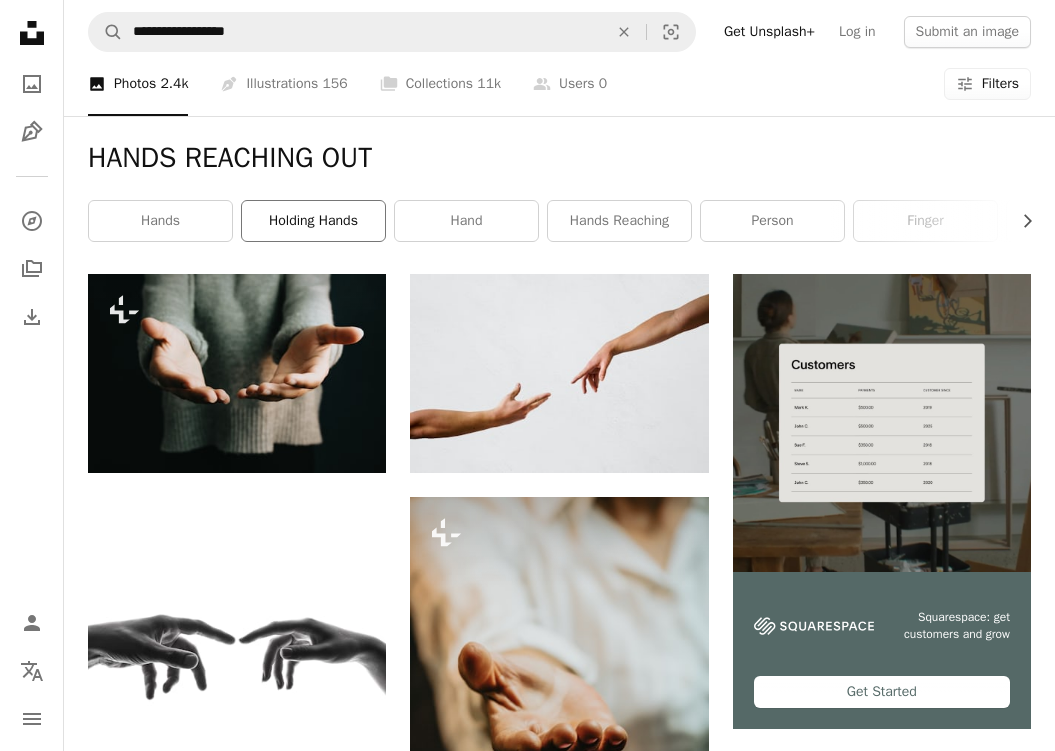 click on "holding hands" at bounding box center [313, 221] 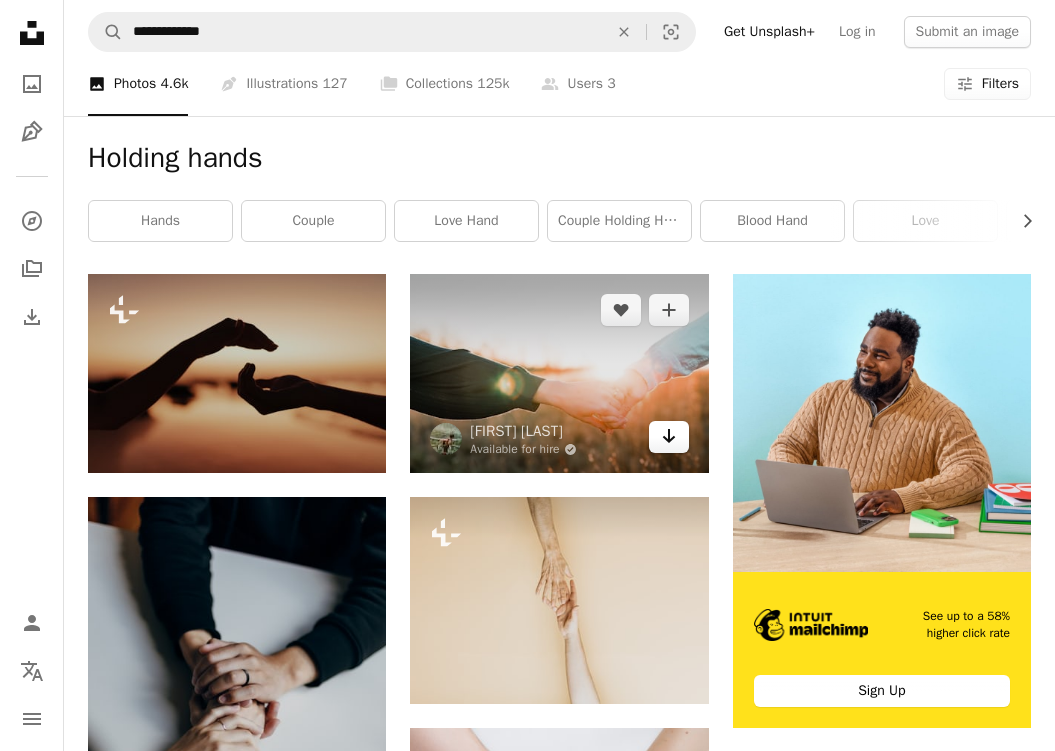 click on "Arrow pointing down" 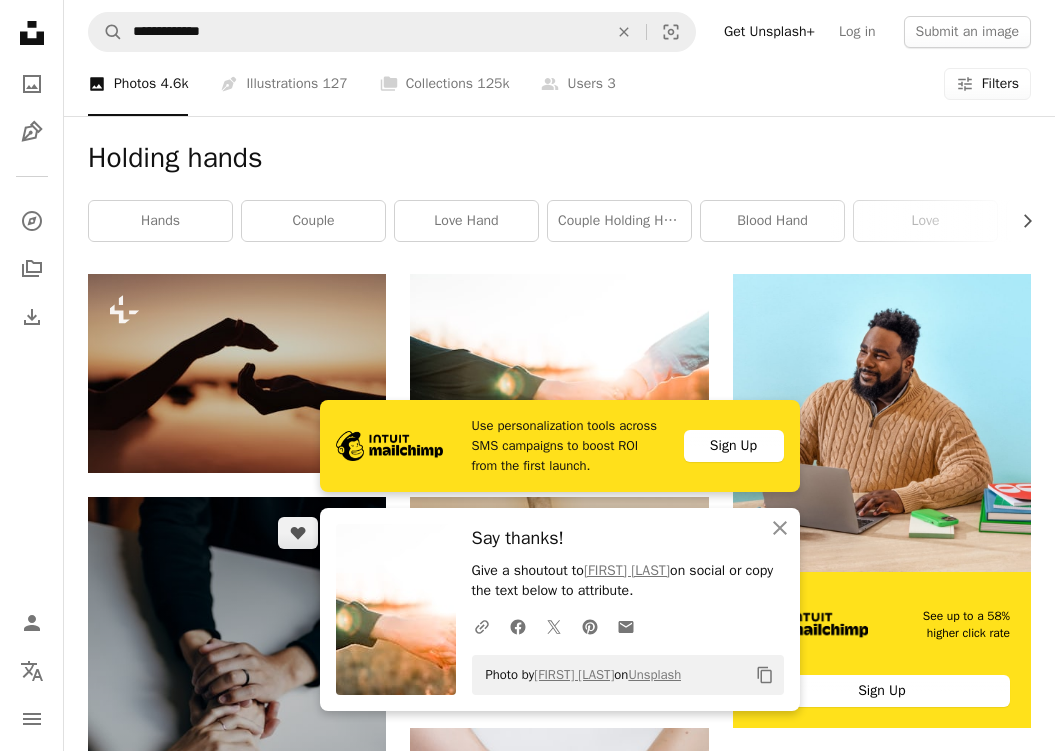 click at bounding box center (237, 720) 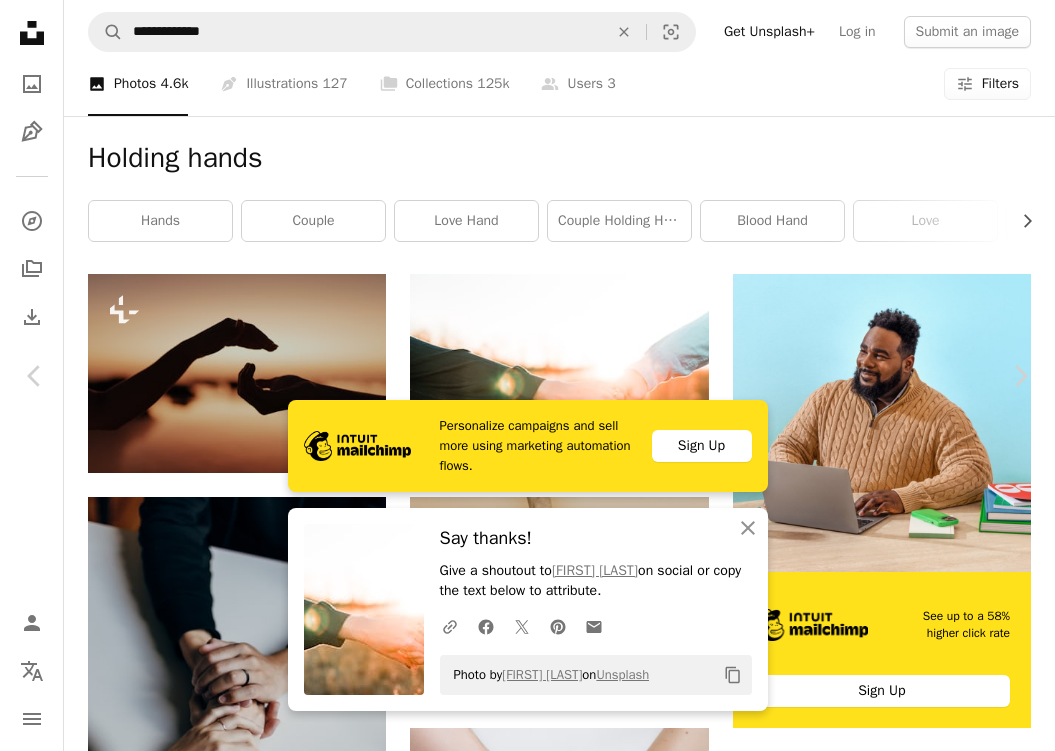 click on "An X shape" at bounding box center (20, 20) 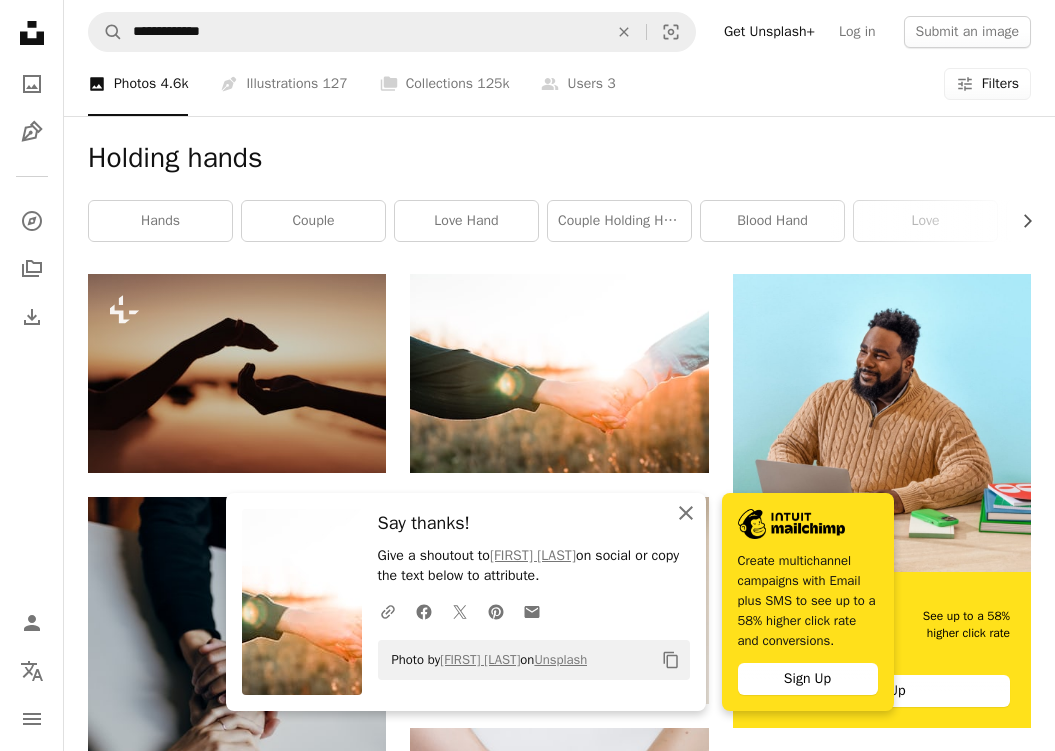 click on "An X shape" 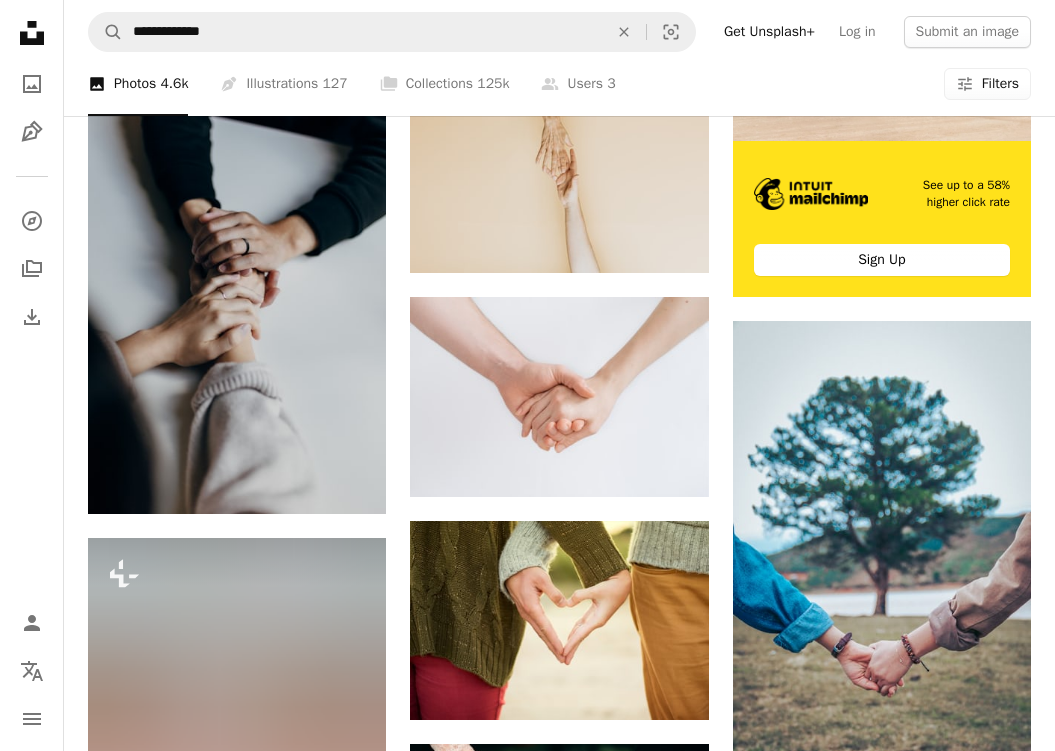scroll, scrollTop: 441, scrollLeft: 0, axis: vertical 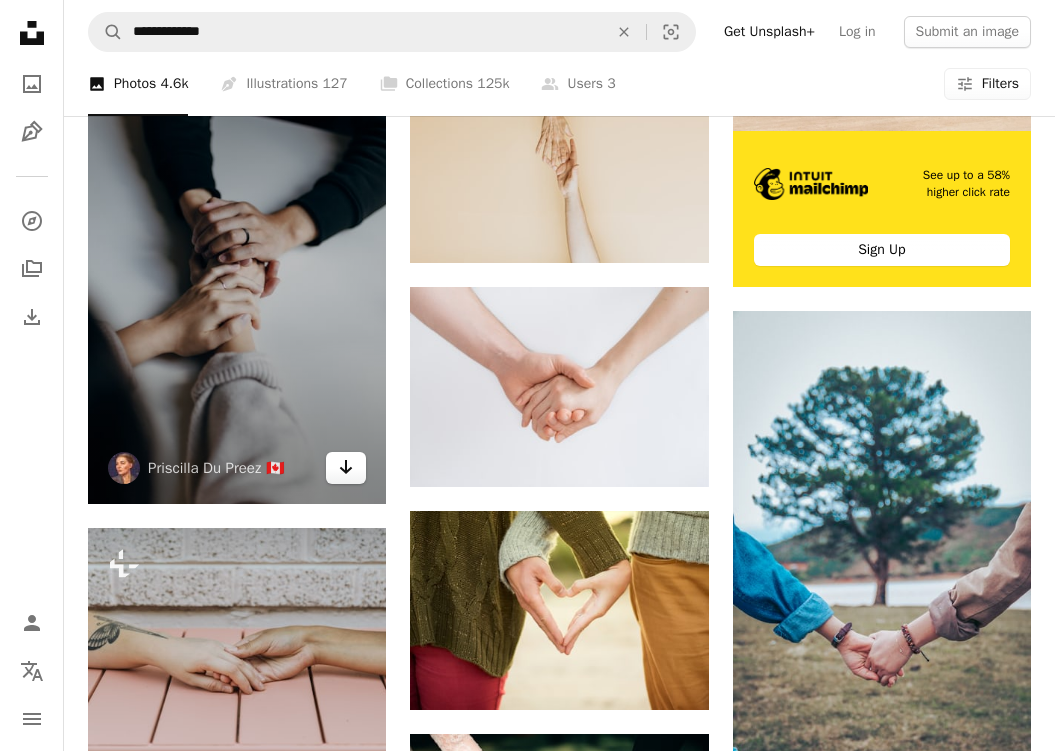 click on "Arrow pointing down" 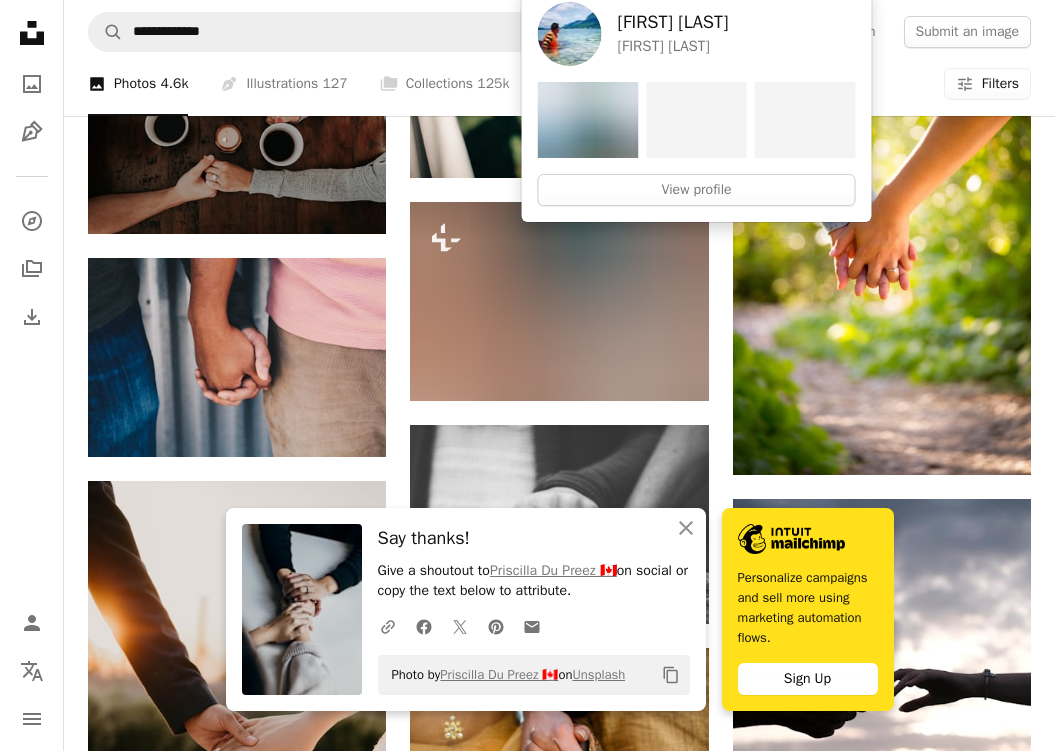 scroll, scrollTop: 1205, scrollLeft: 0, axis: vertical 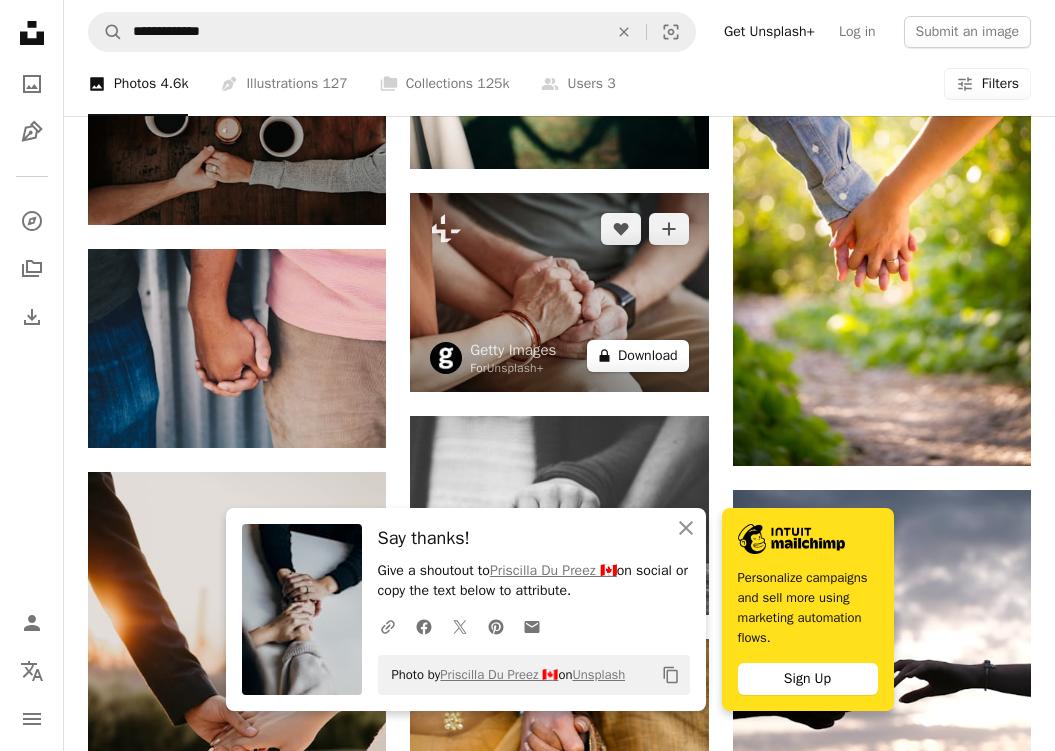 click on "A lock   Download" at bounding box center [638, 356] 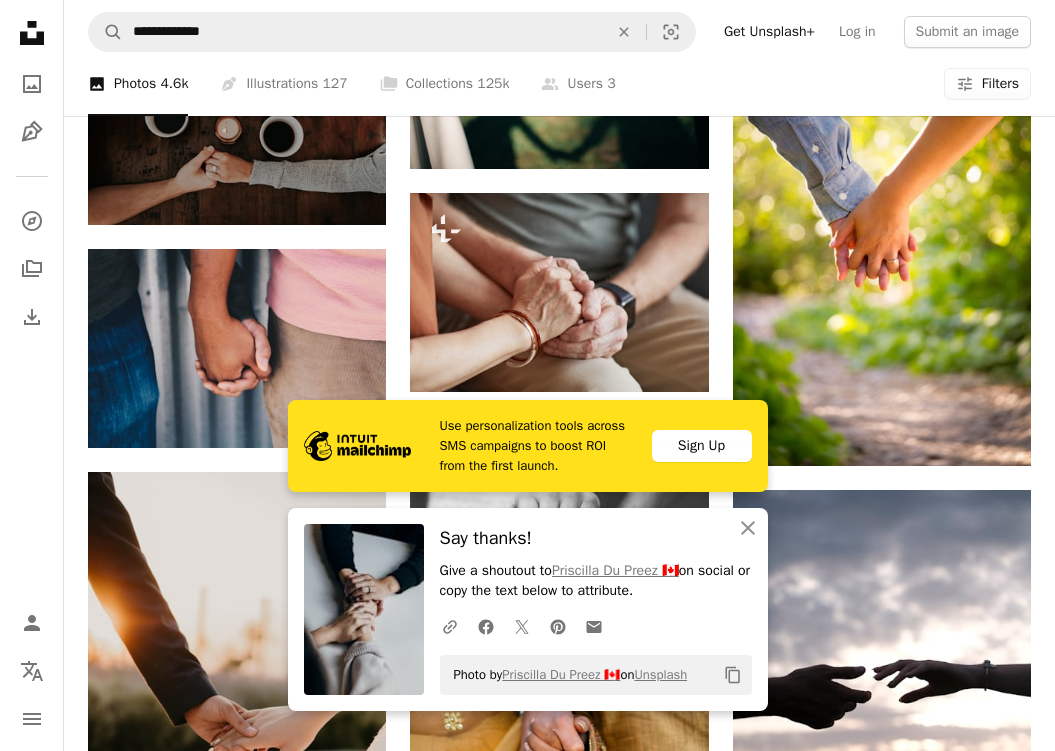 click on "An X shape" at bounding box center (20, 20) 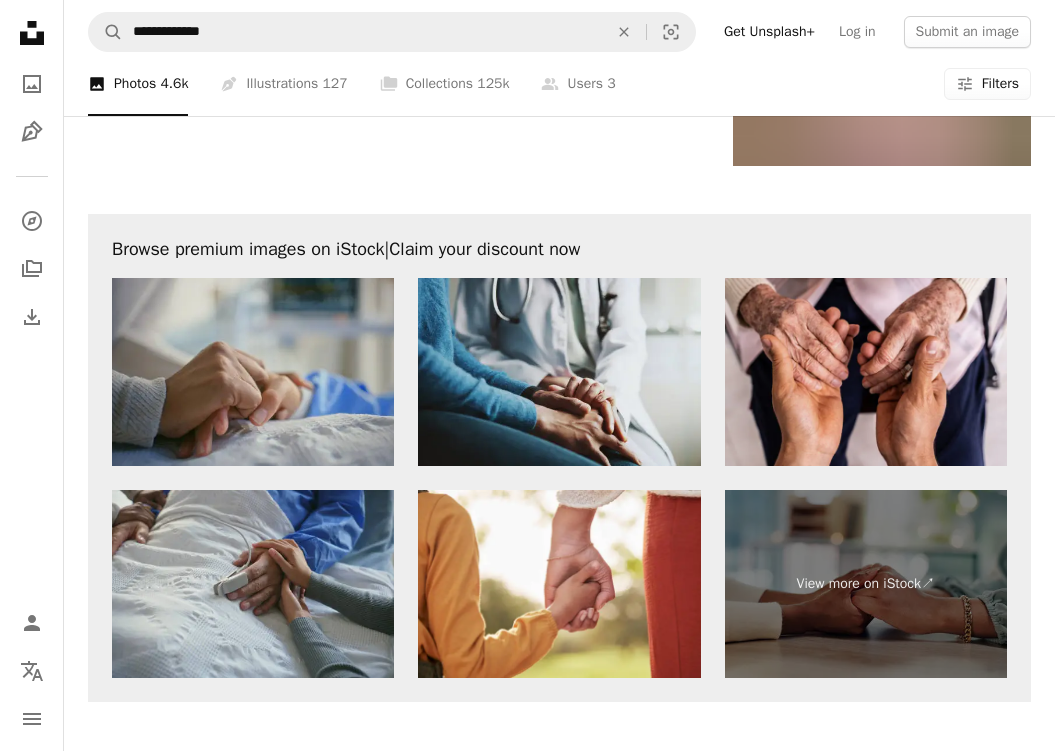 scroll, scrollTop: 2528, scrollLeft: 0, axis: vertical 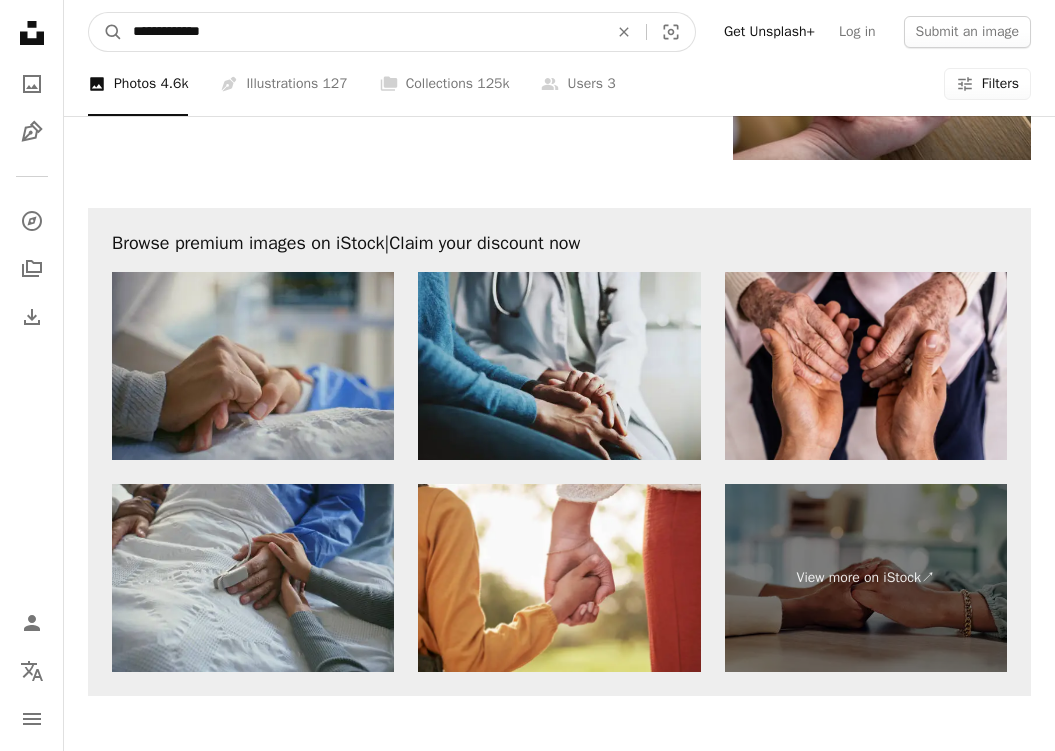 click on "**********" at bounding box center (362, 32) 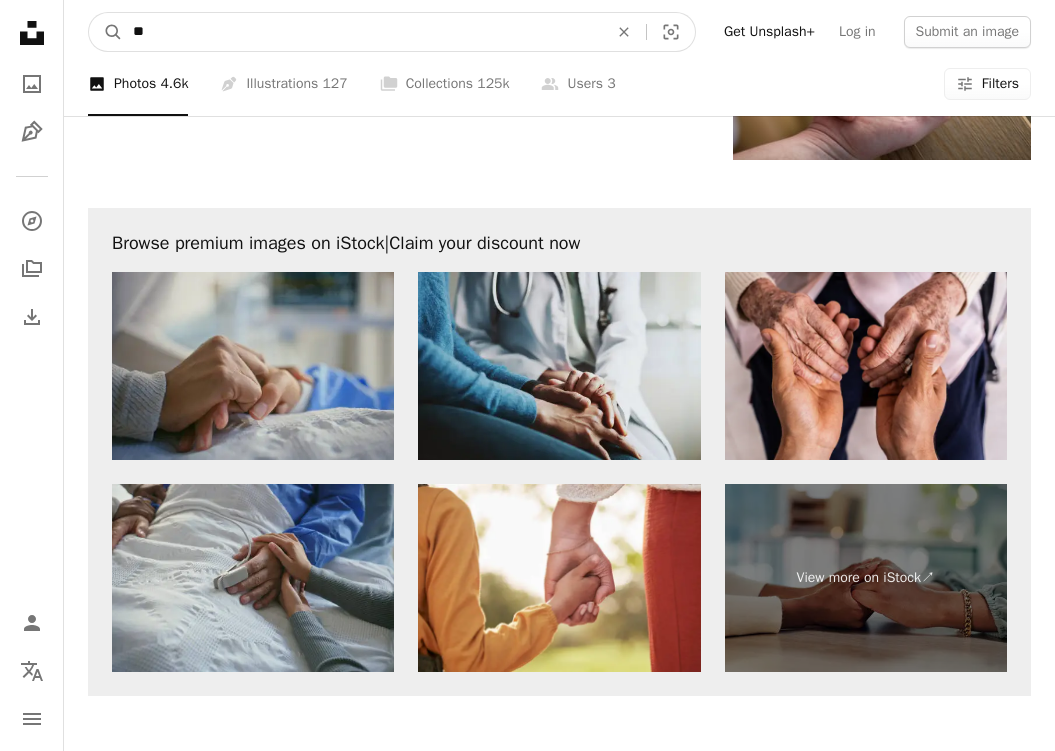 type on "*" 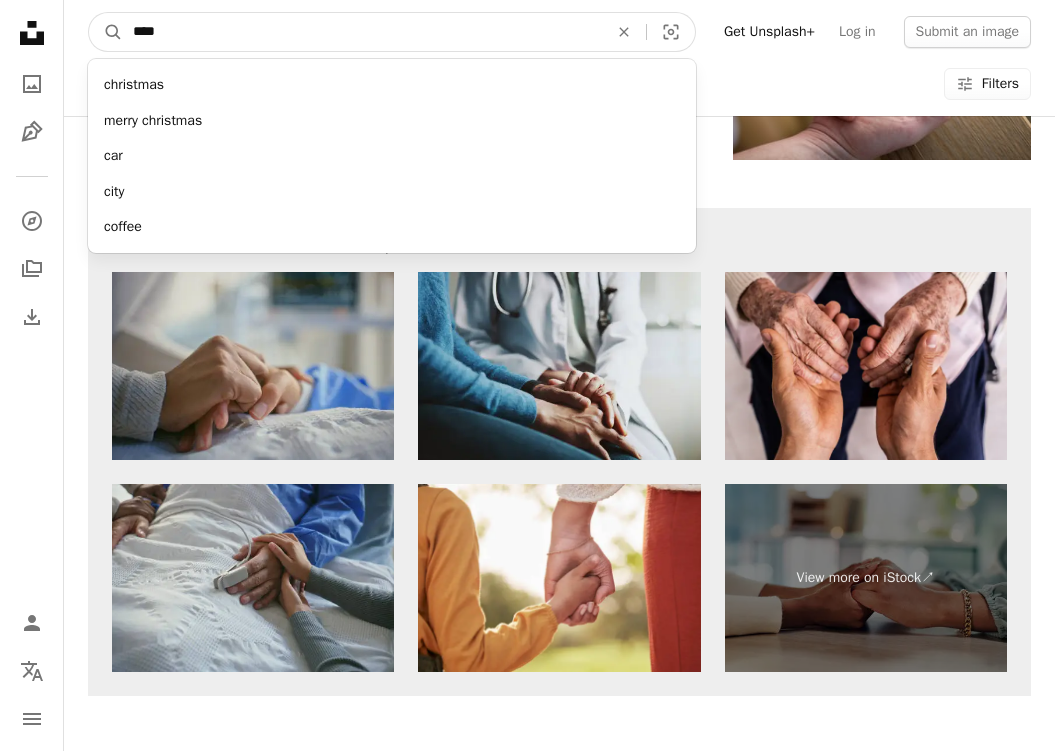 type on "*****" 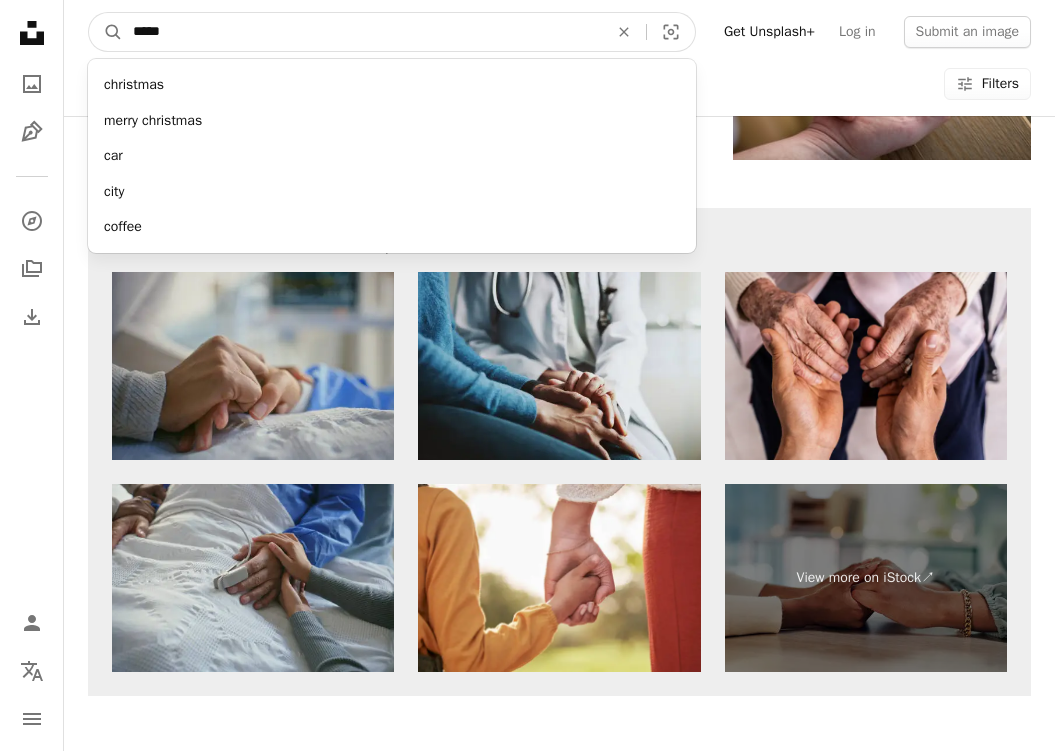 click on "A magnifying glass" at bounding box center [106, 32] 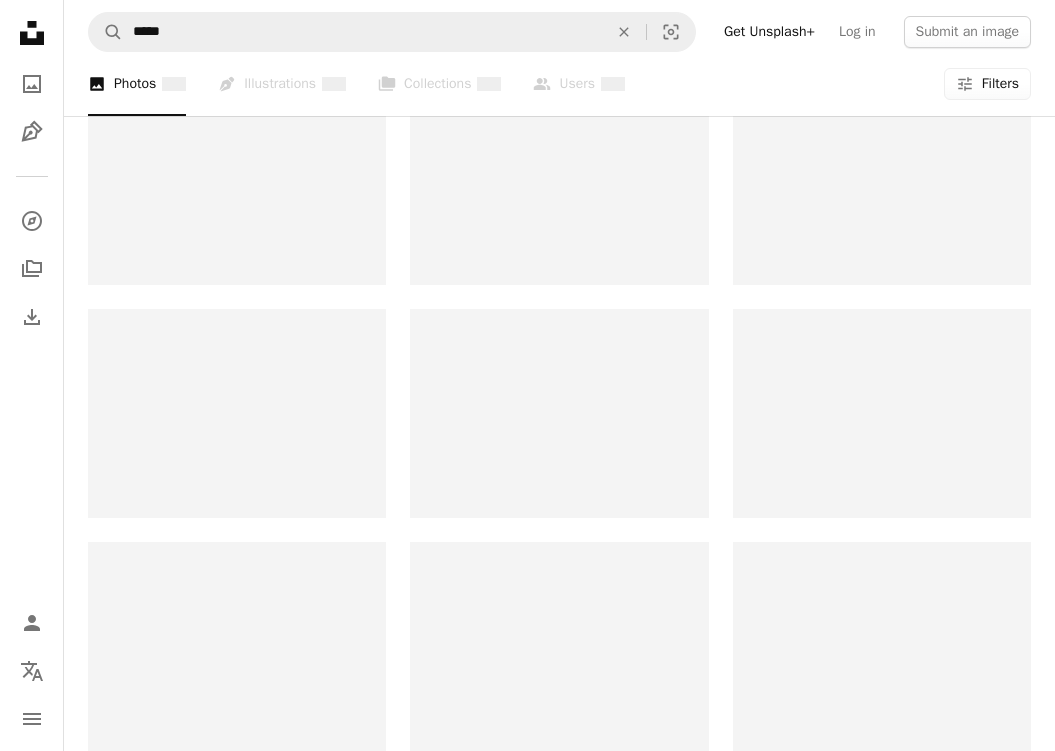 scroll, scrollTop: 0, scrollLeft: 0, axis: both 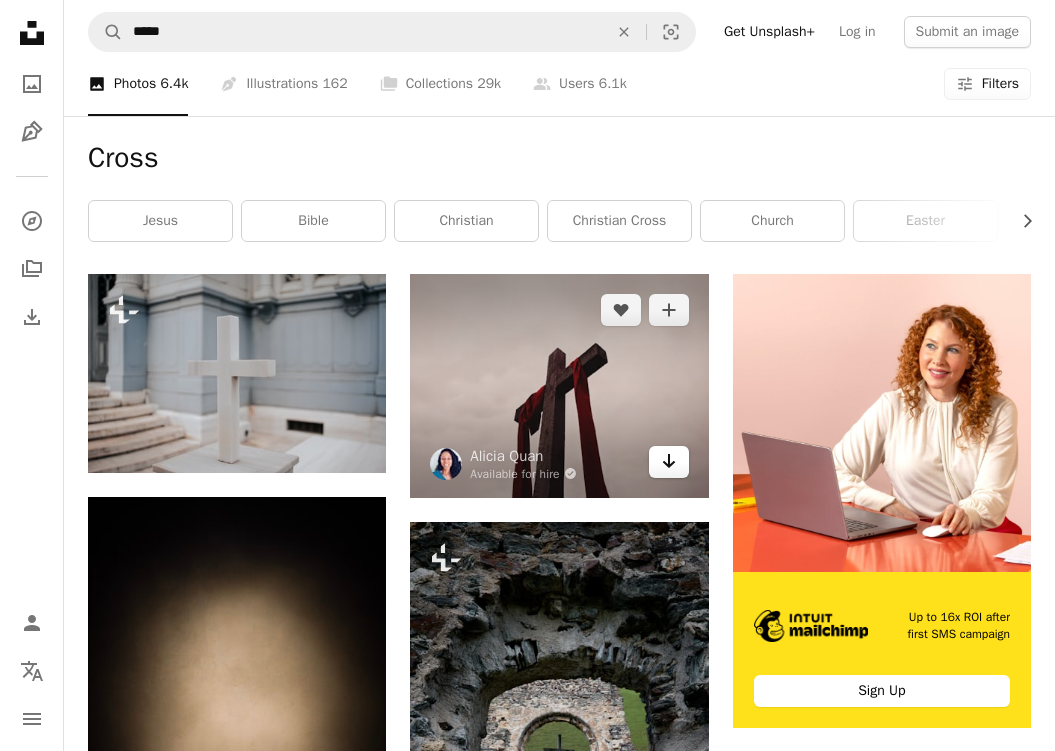 click on "Arrow pointing down" 